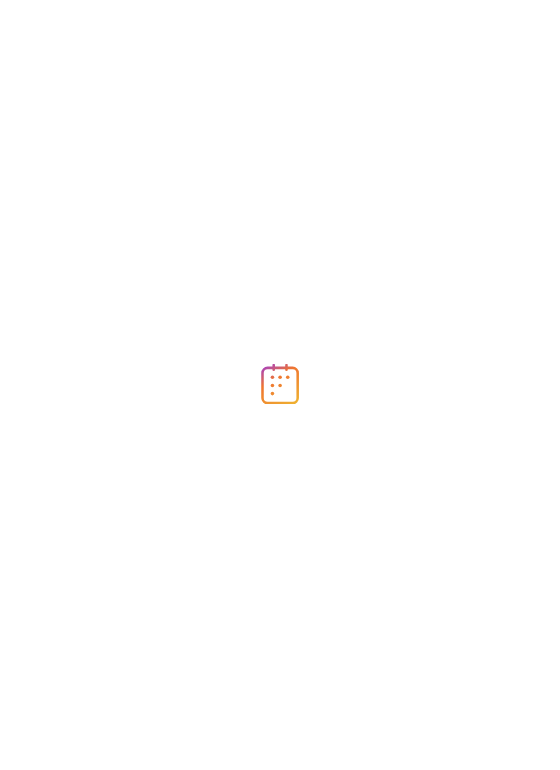 scroll, scrollTop: 0, scrollLeft: 0, axis: both 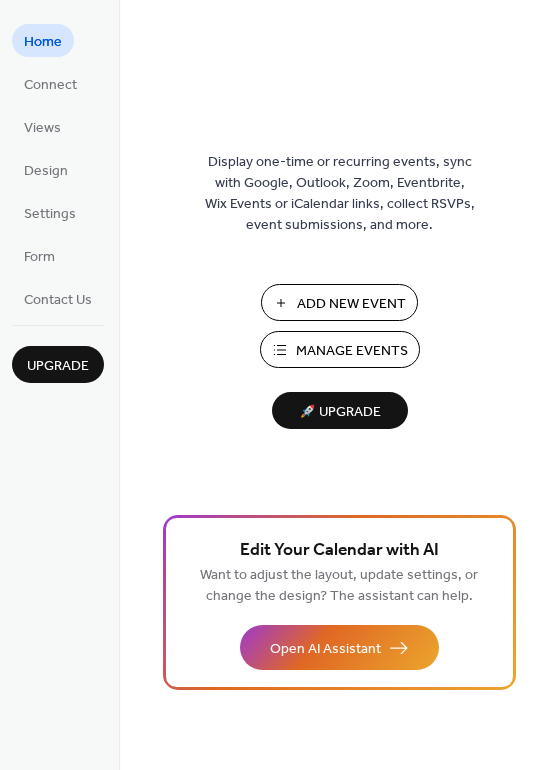 click on "Add New Event" at bounding box center [351, 304] 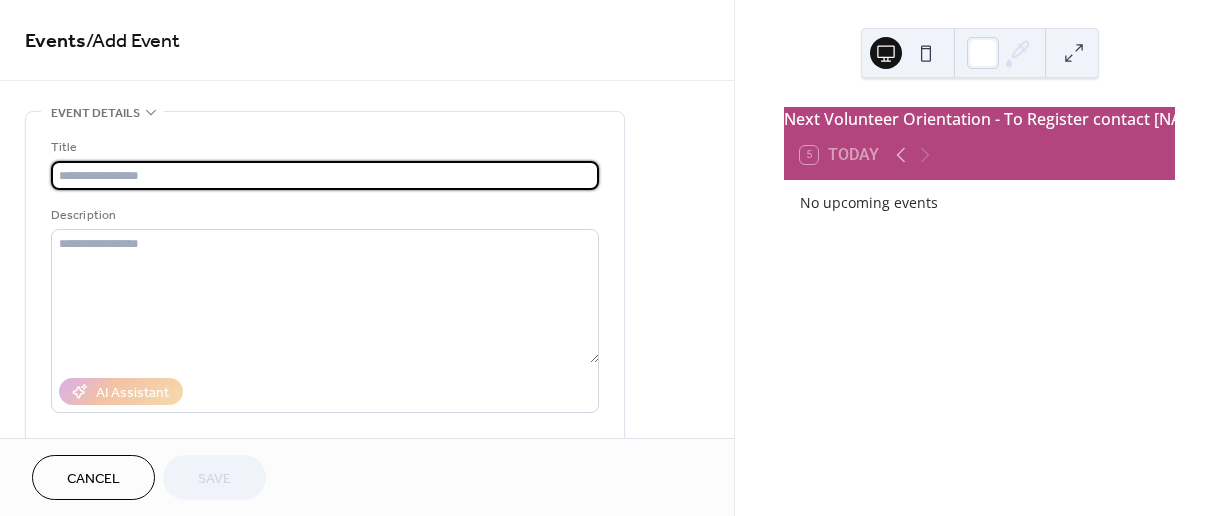 scroll, scrollTop: 0, scrollLeft: 0, axis: both 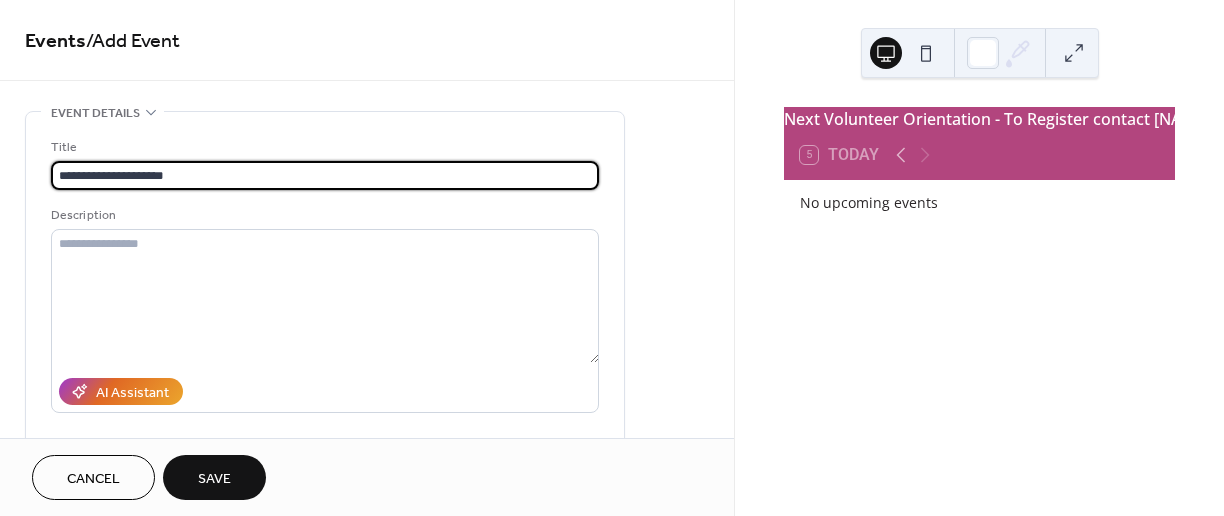 type on "**********" 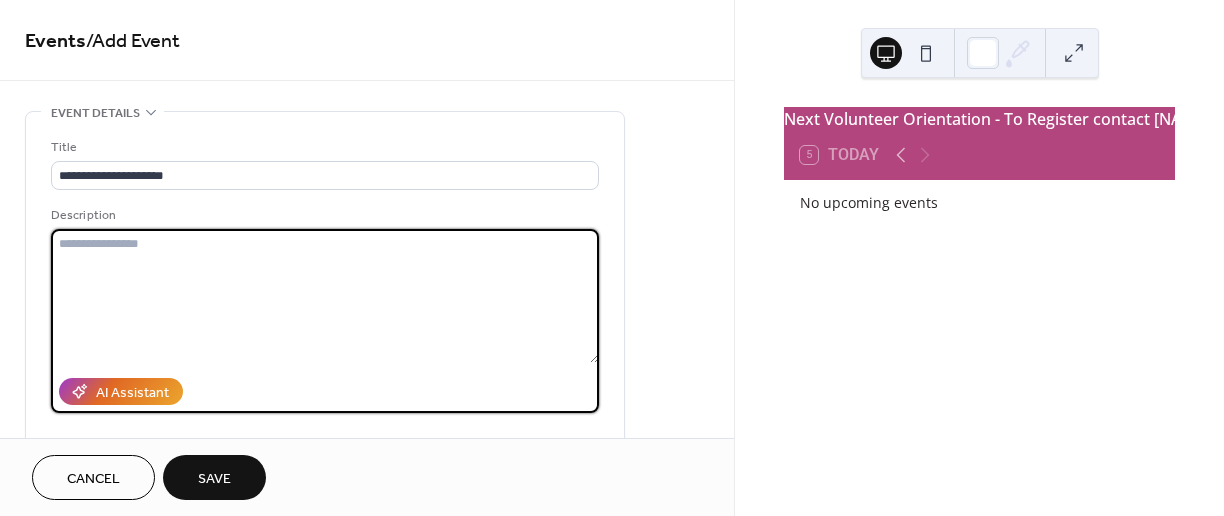 click at bounding box center [325, 296] 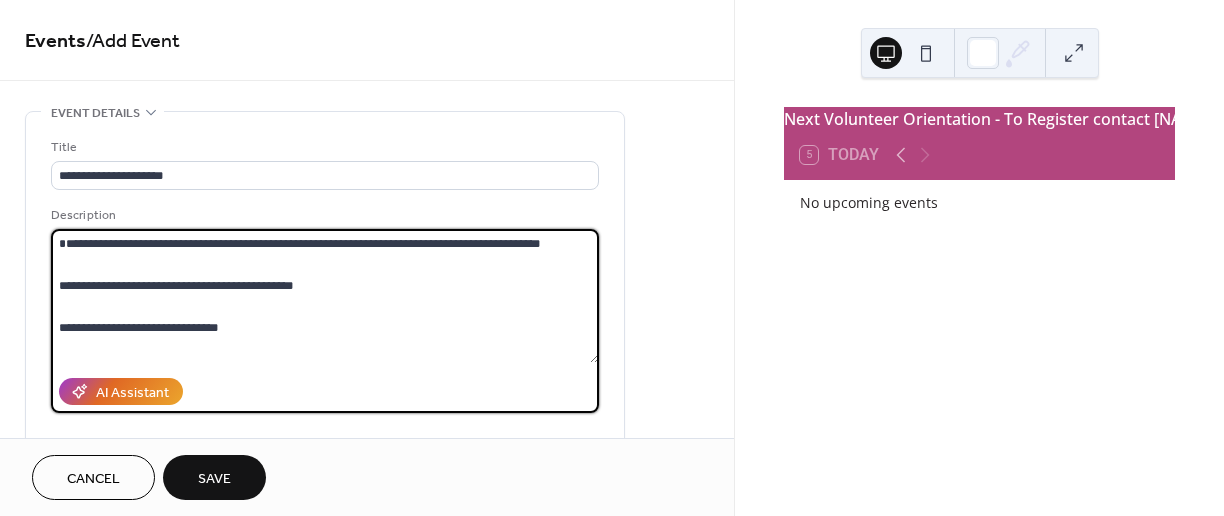 scroll, scrollTop: 39, scrollLeft: 0, axis: vertical 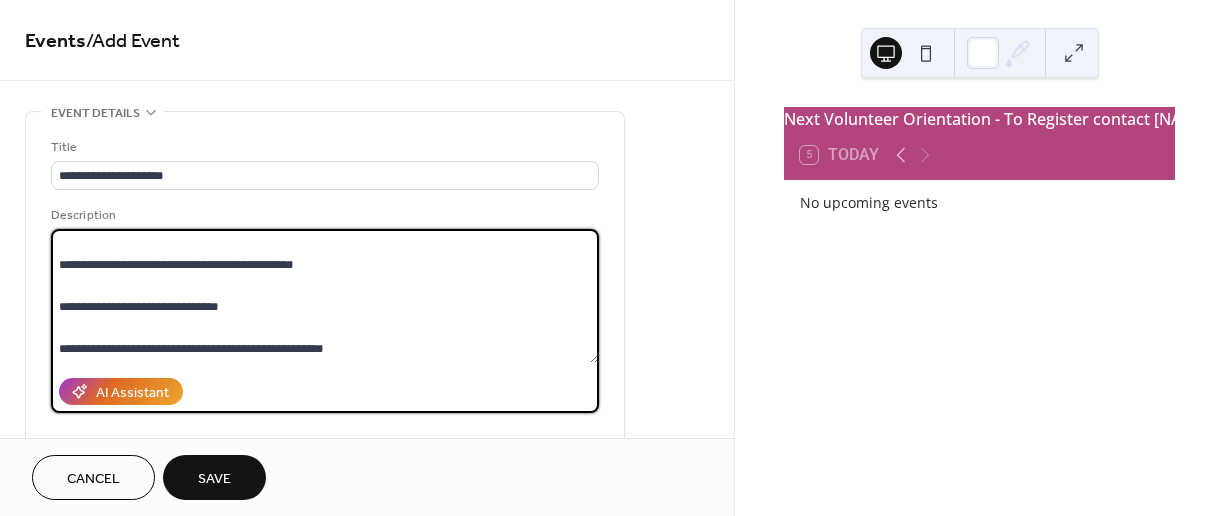 click on "**********" at bounding box center [325, 296] 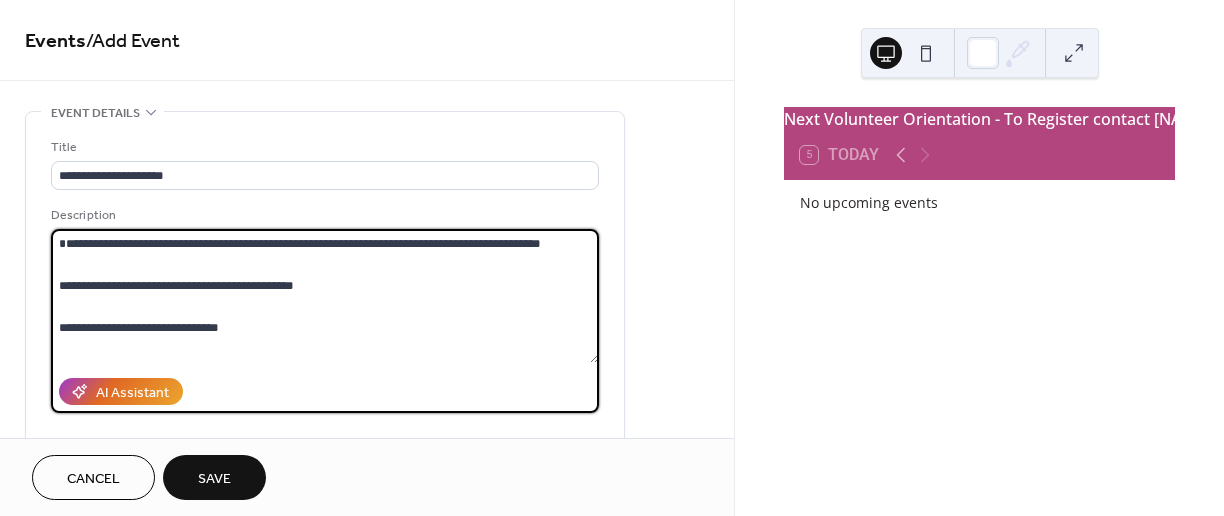 click on "**********" at bounding box center [325, 296] 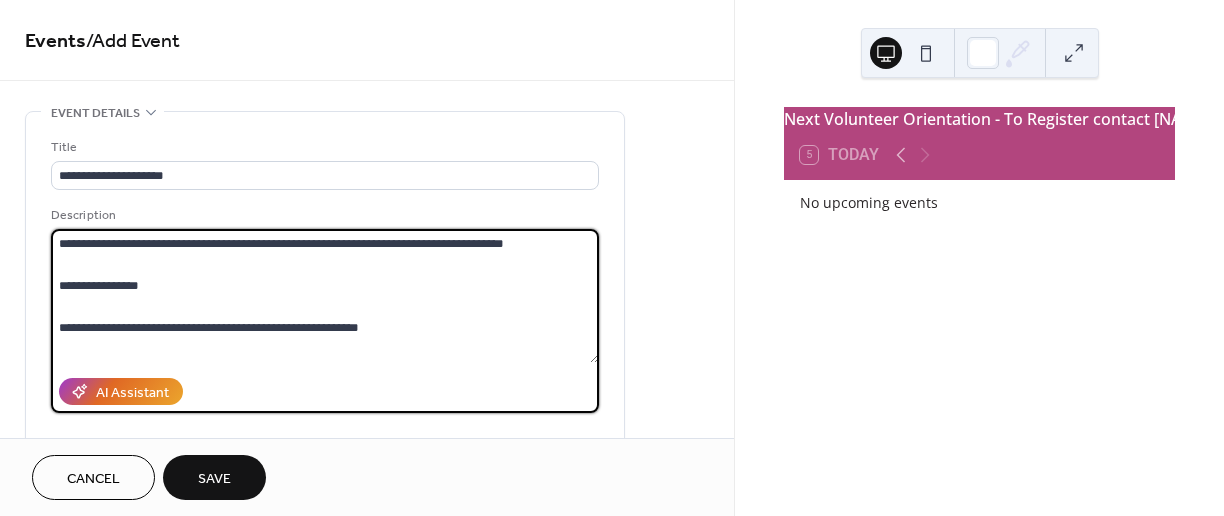 scroll, scrollTop: 39, scrollLeft: 0, axis: vertical 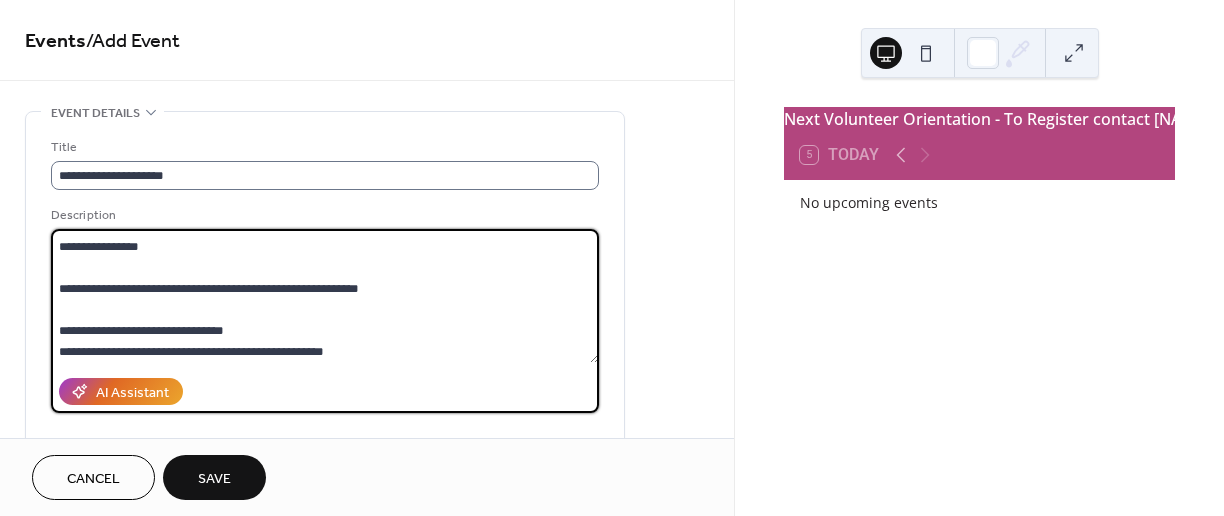 type on "**********" 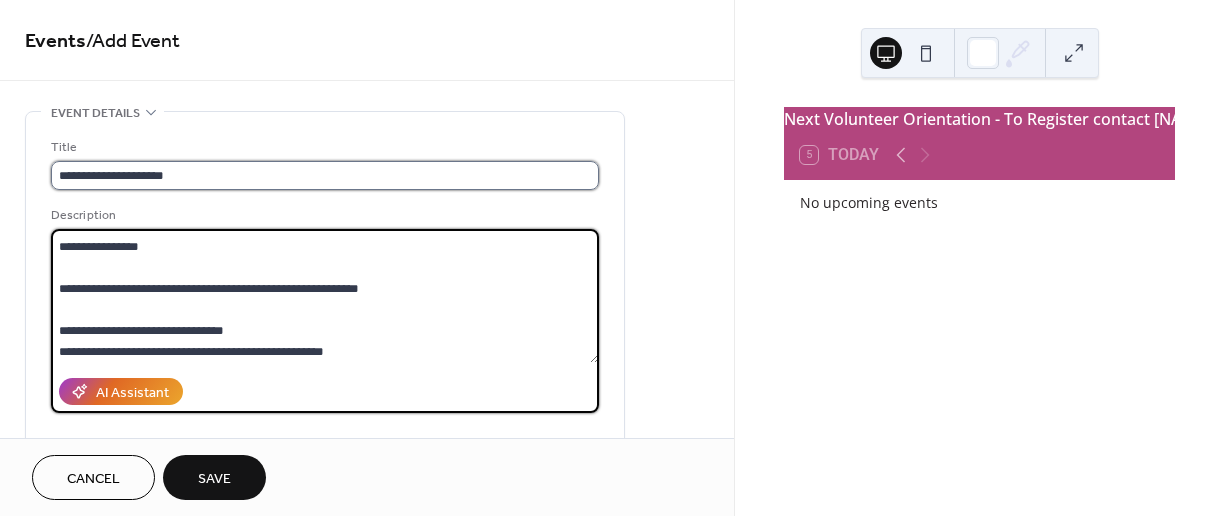 click on "**********" at bounding box center [325, 175] 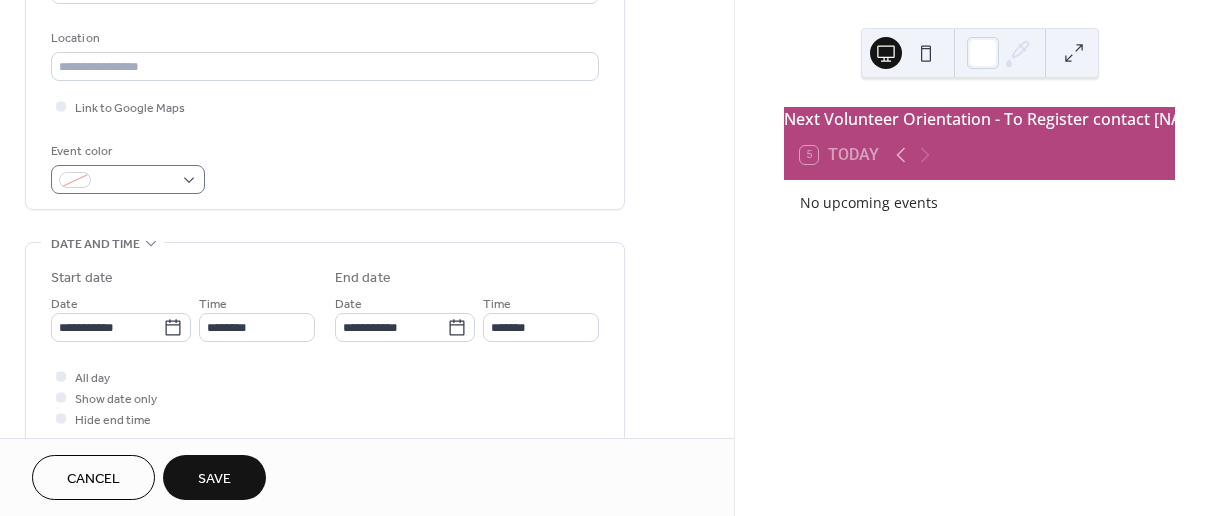 scroll, scrollTop: 419, scrollLeft: 0, axis: vertical 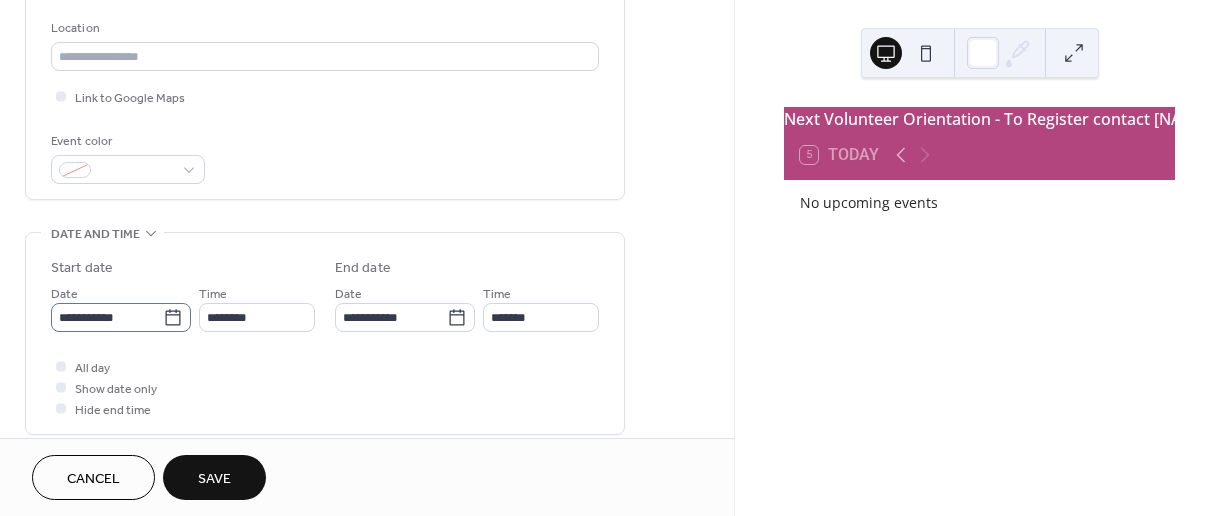 type on "**********" 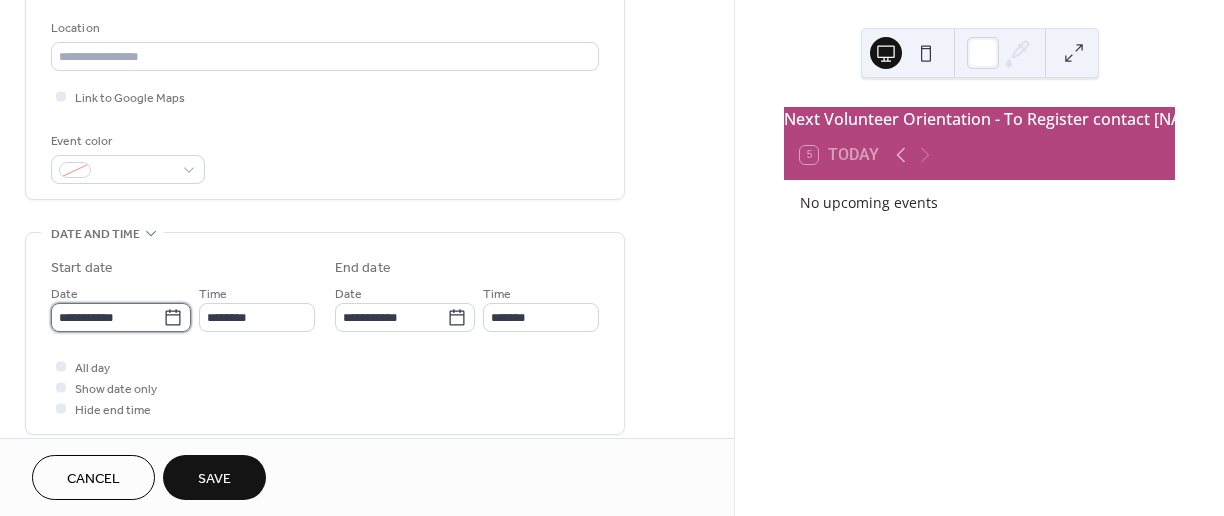 click on "**********" at bounding box center [107, 317] 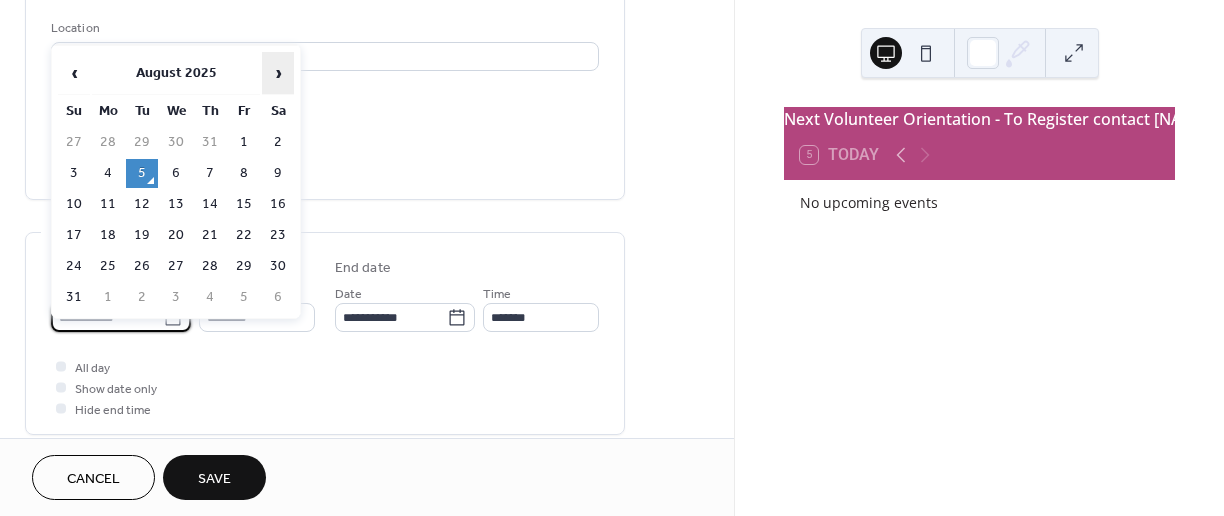 click on "›" at bounding box center (278, 73) 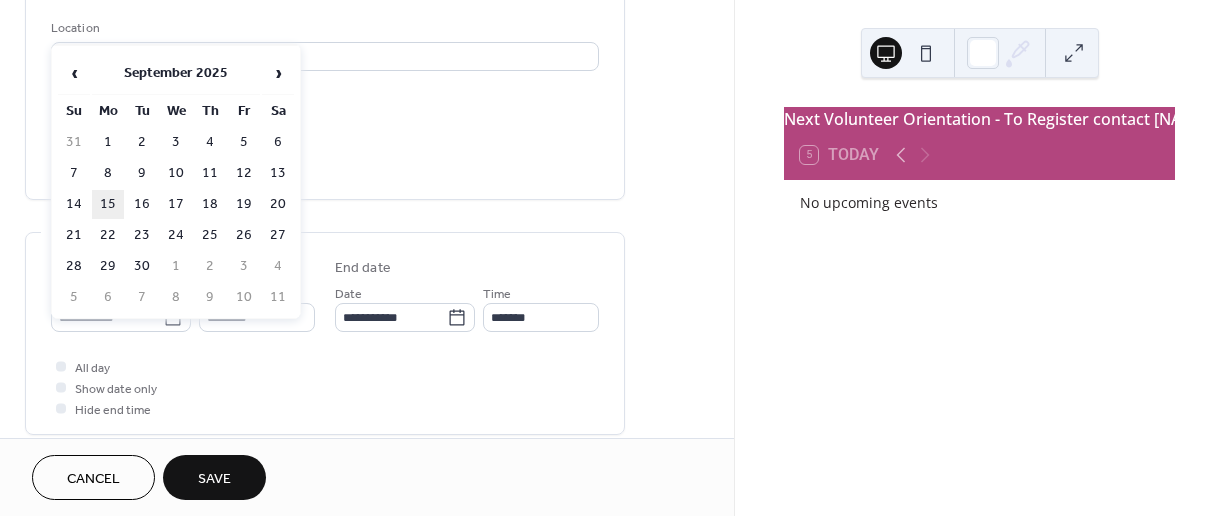 click on "15" at bounding box center [108, 204] 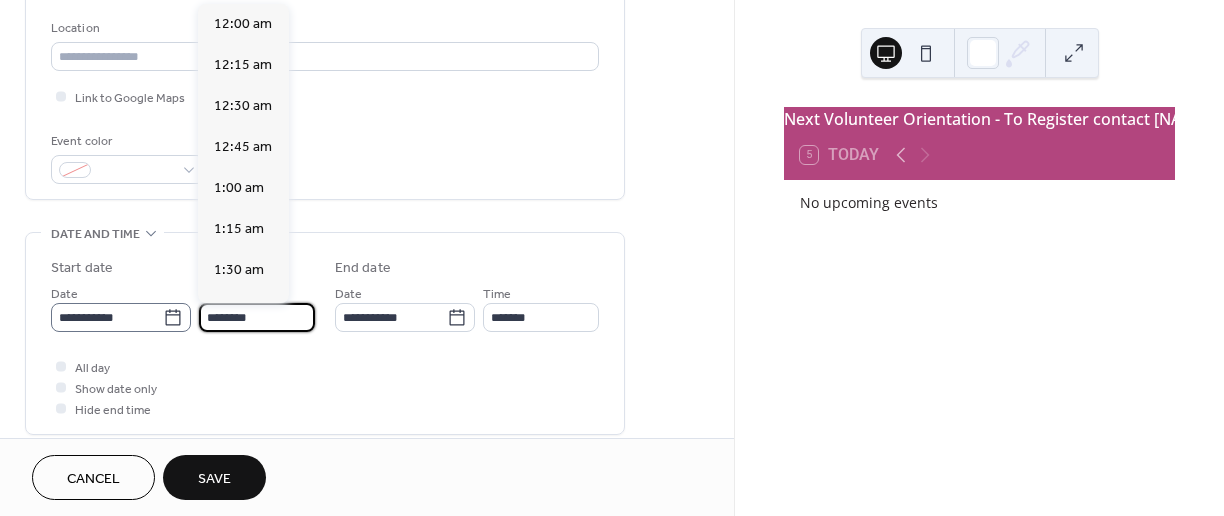scroll, scrollTop: 1968, scrollLeft: 0, axis: vertical 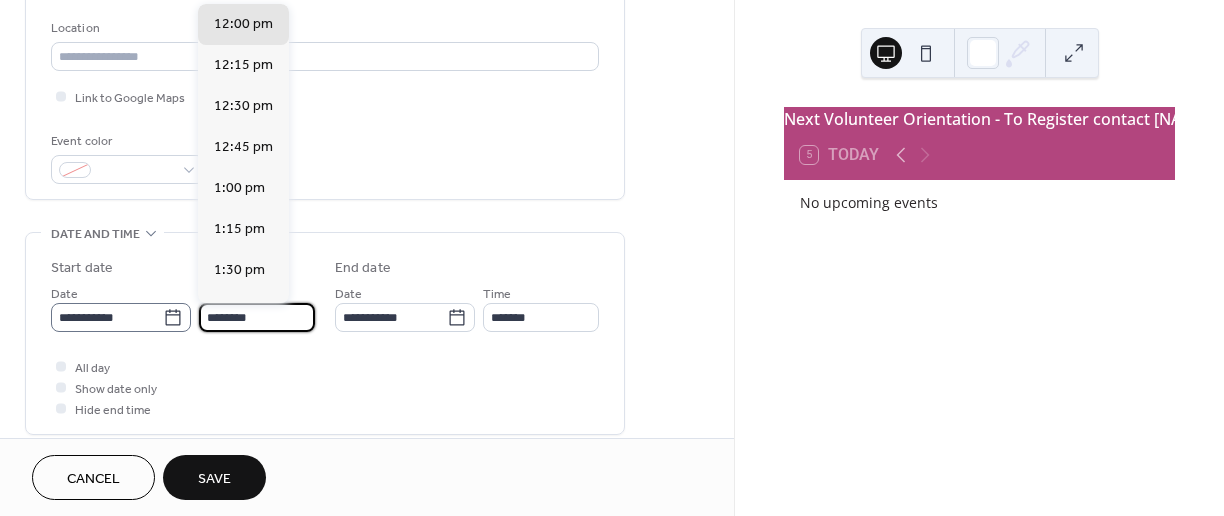 drag, startPoint x: 280, startPoint y: 311, endPoint x: 163, endPoint y: 305, distance: 117.15375 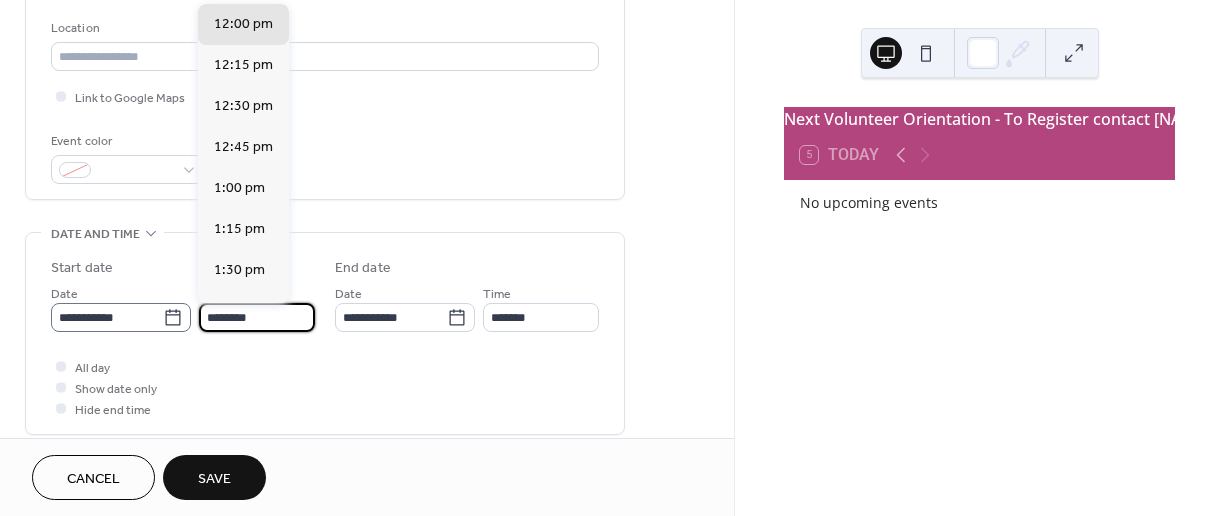 click on "**********" at bounding box center [183, 307] 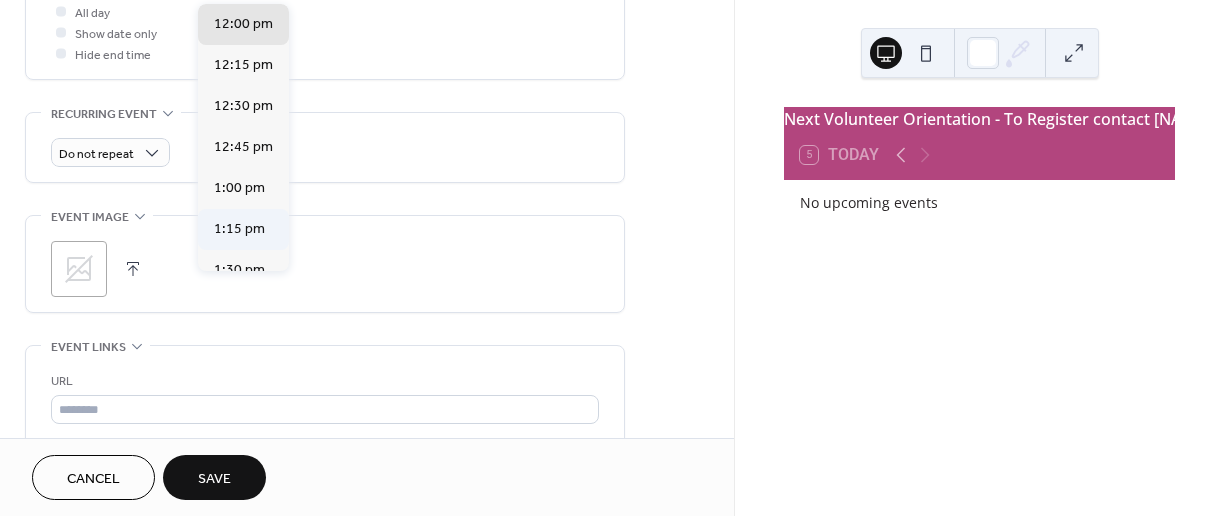 scroll, scrollTop: 776, scrollLeft: 0, axis: vertical 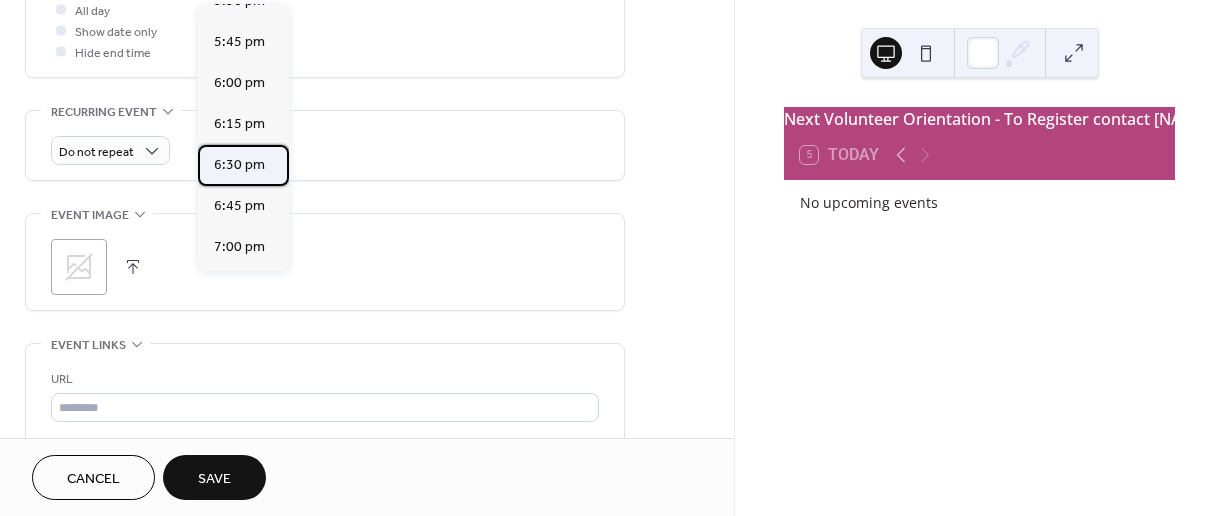 click on "6:30 pm" at bounding box center [239, 165] 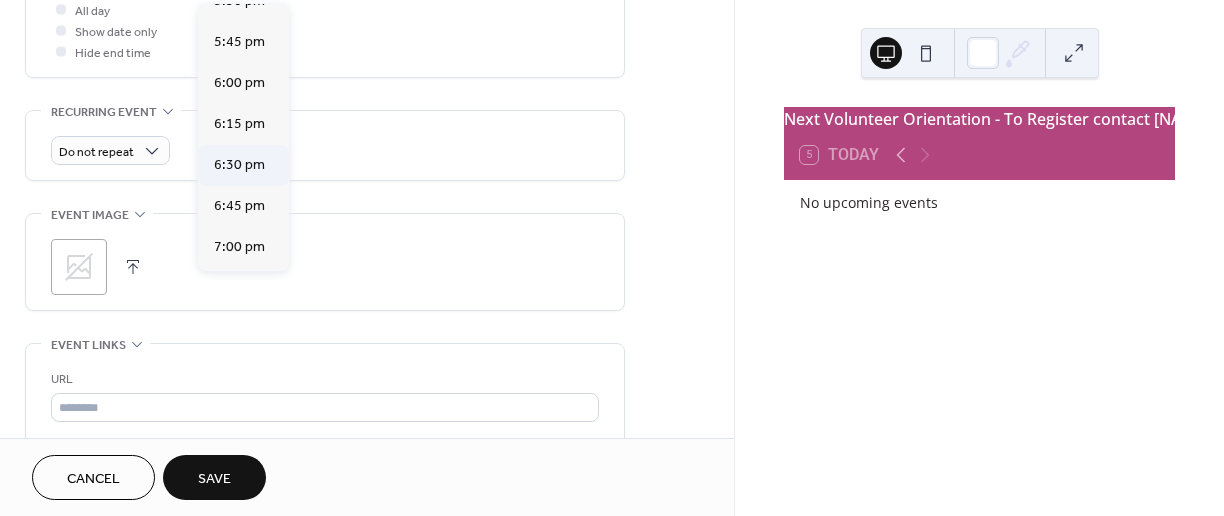 type on "*******" 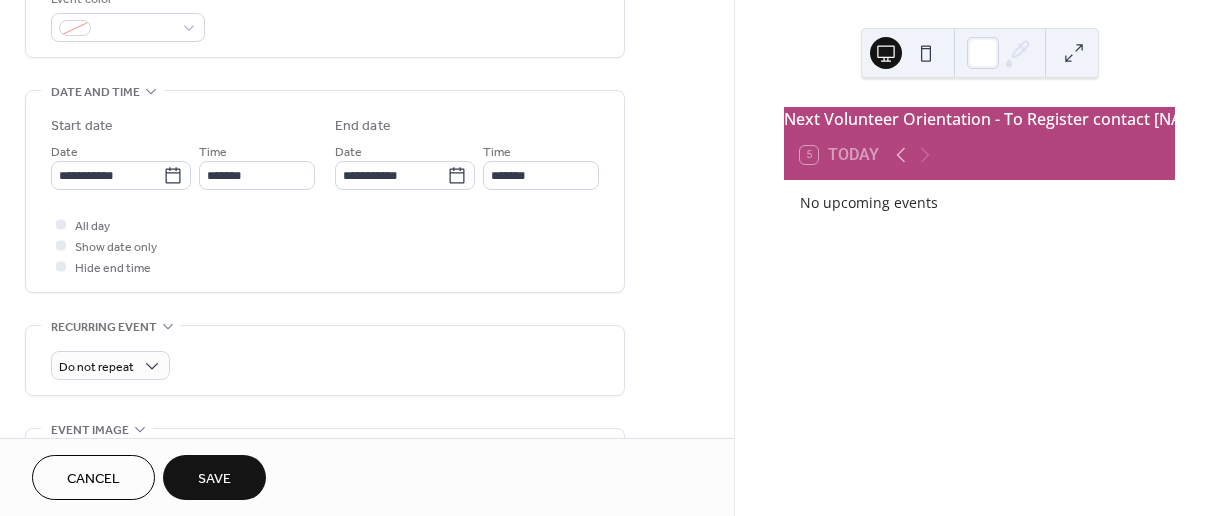 scroll, scrollTop: 536, scrollLeft: 0, axis: vertical 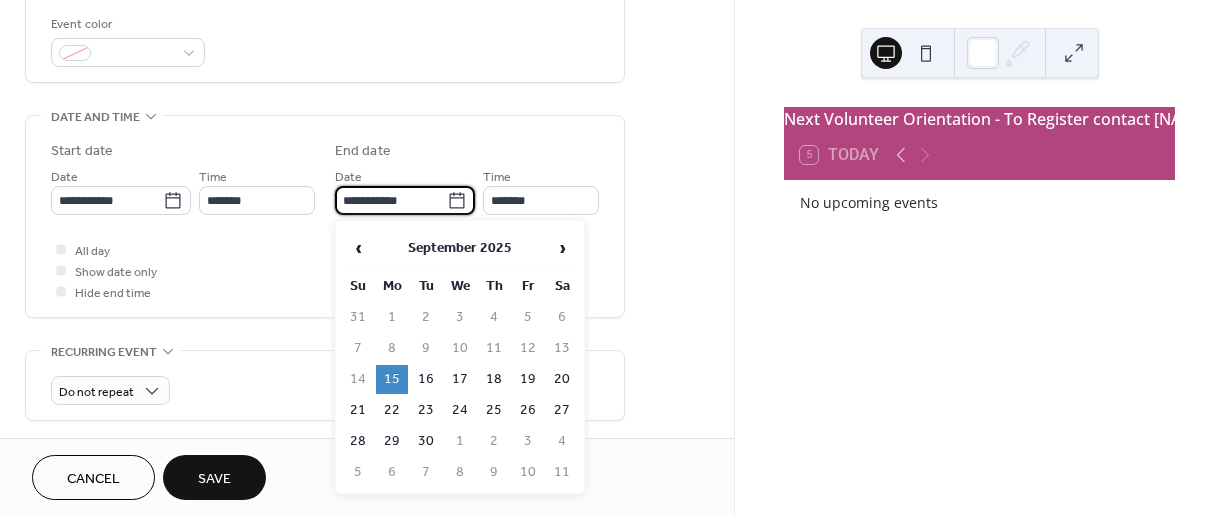 click on "**********" at bounding box center (391, 200) 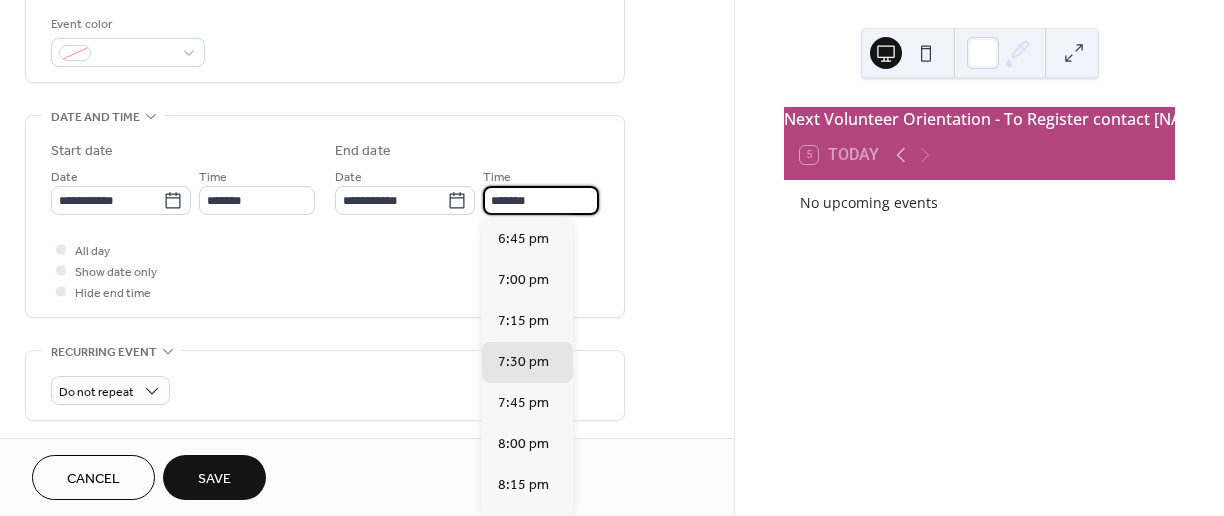 click on "*******" at bounding box center [541, 200] 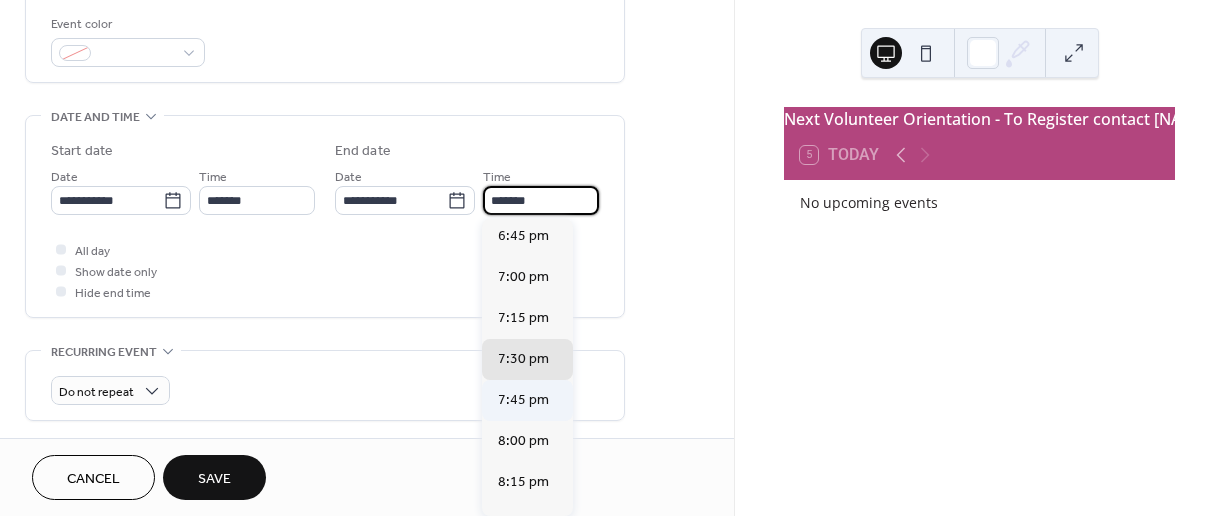 scroll, scrollTop: 4, scrollLeft: 0, axis: vertical 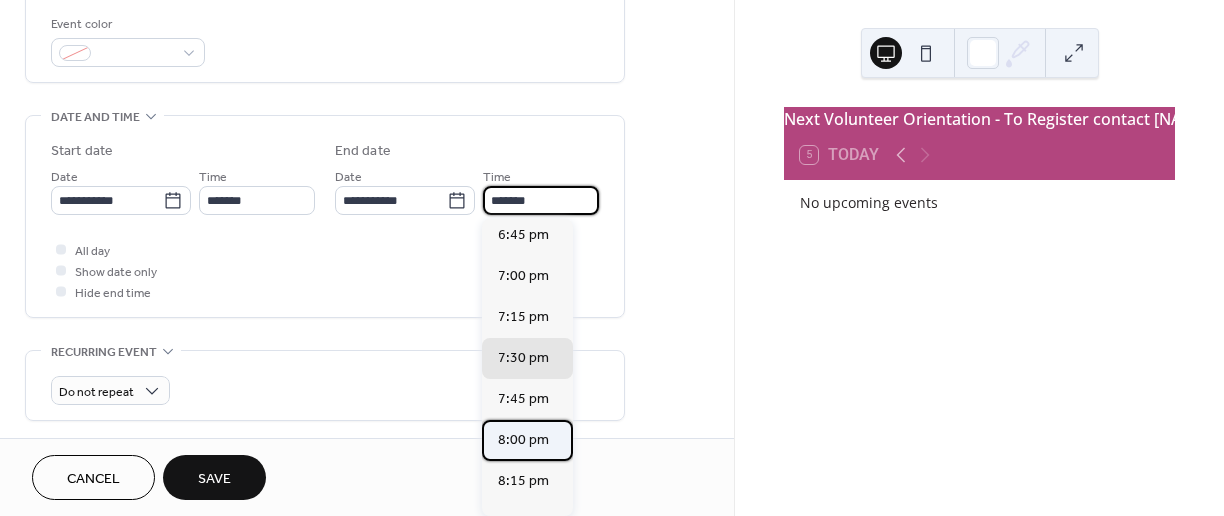 click on "8:00 pm" at bounding box center [523, 440] 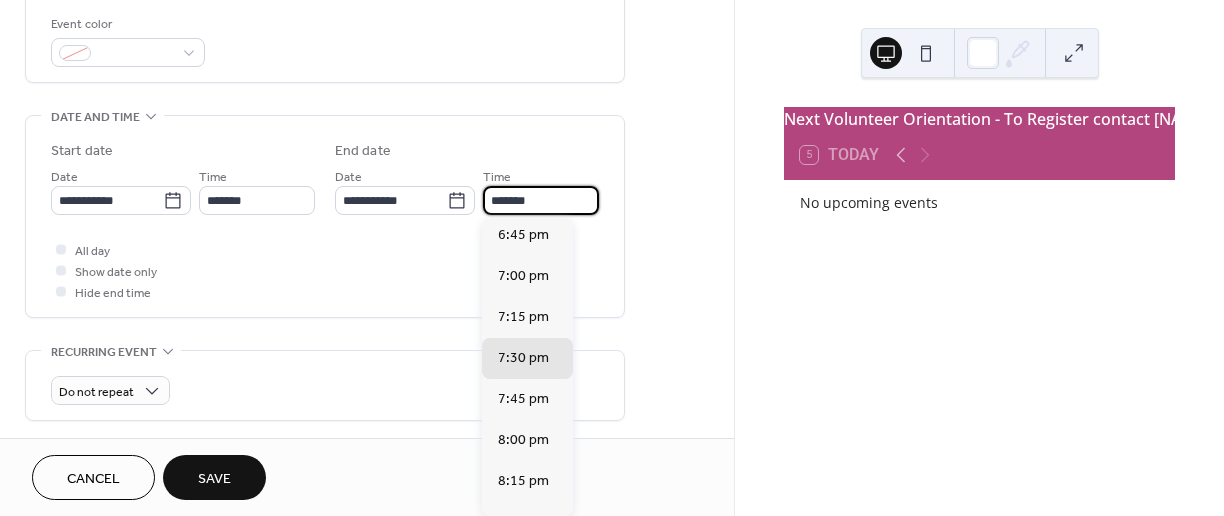 type on "*******" 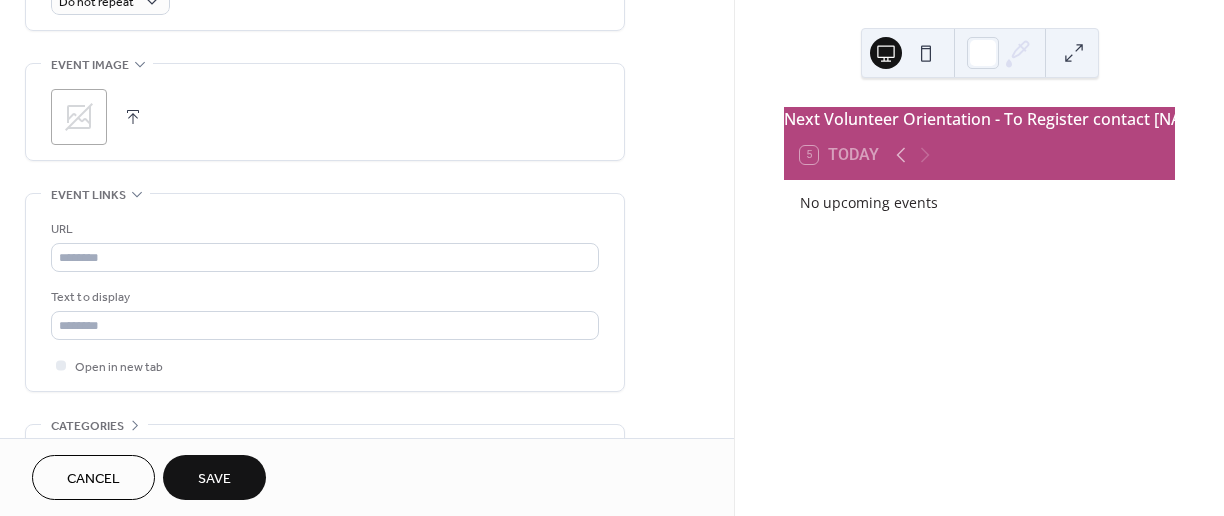 scroll, scrollTop: 935, scrollLeft: 0, axis: vertical 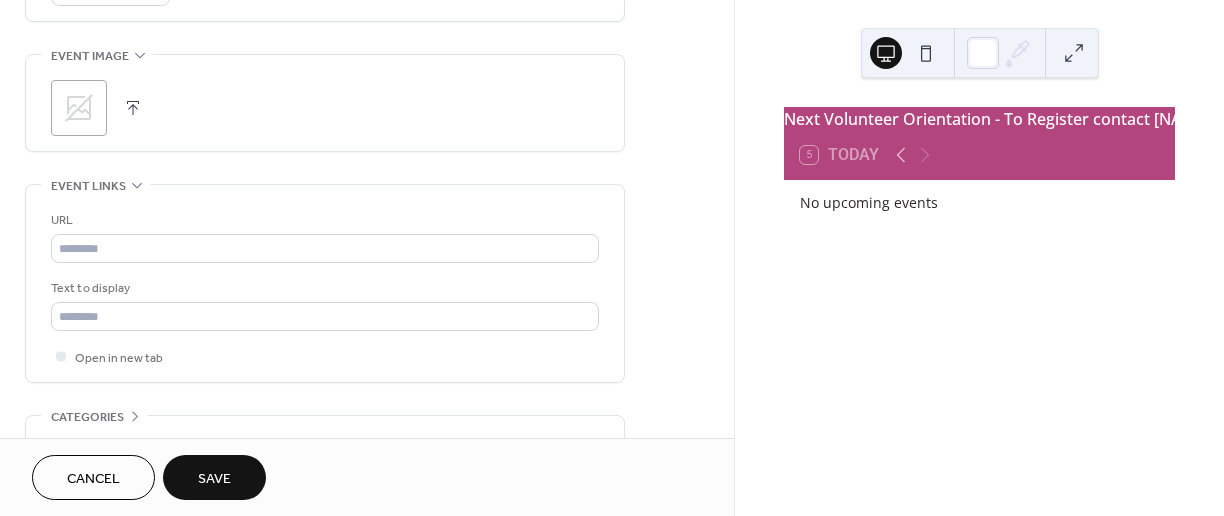 click at bounding box center (133, 108) 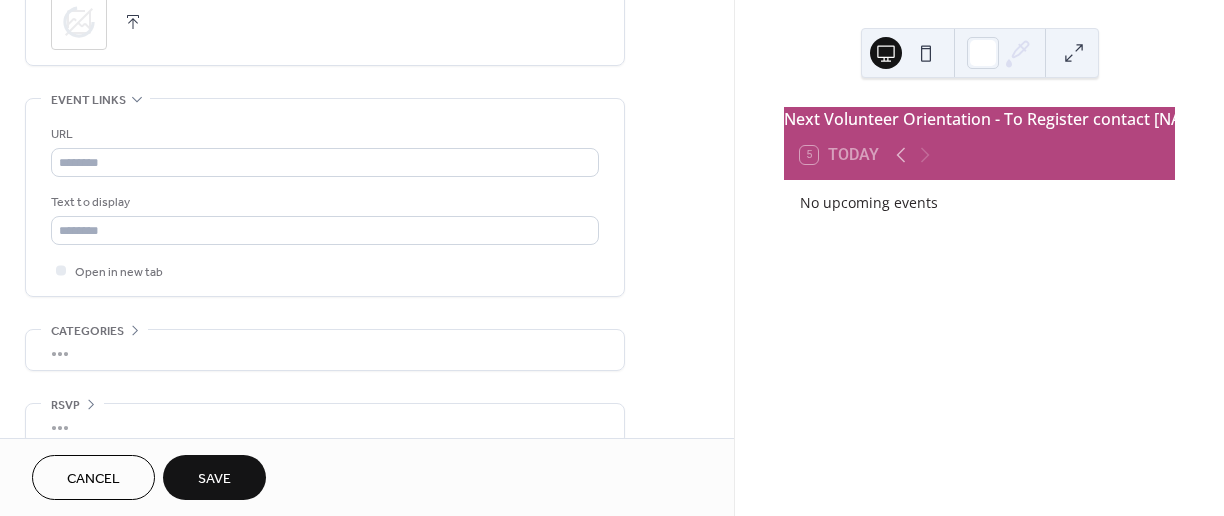 scroll, scrollTop: 1048, scrollLeft: 0, axis: vertical 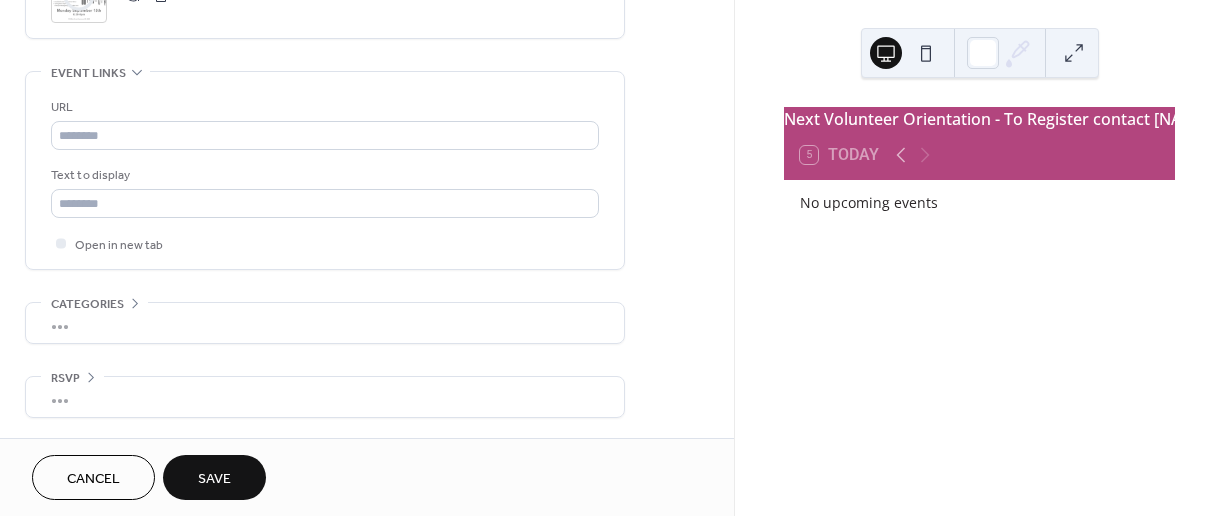 click on "•••" at bounding box center (325, 323) 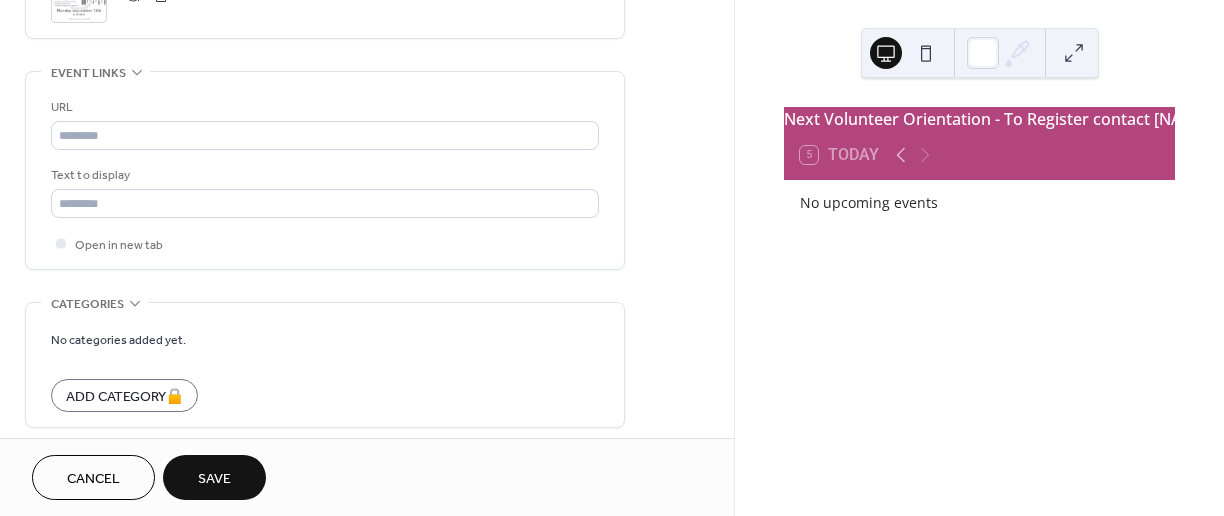 scroll, scrollTop: 1045, scrollLeft: 0, axis: vertical 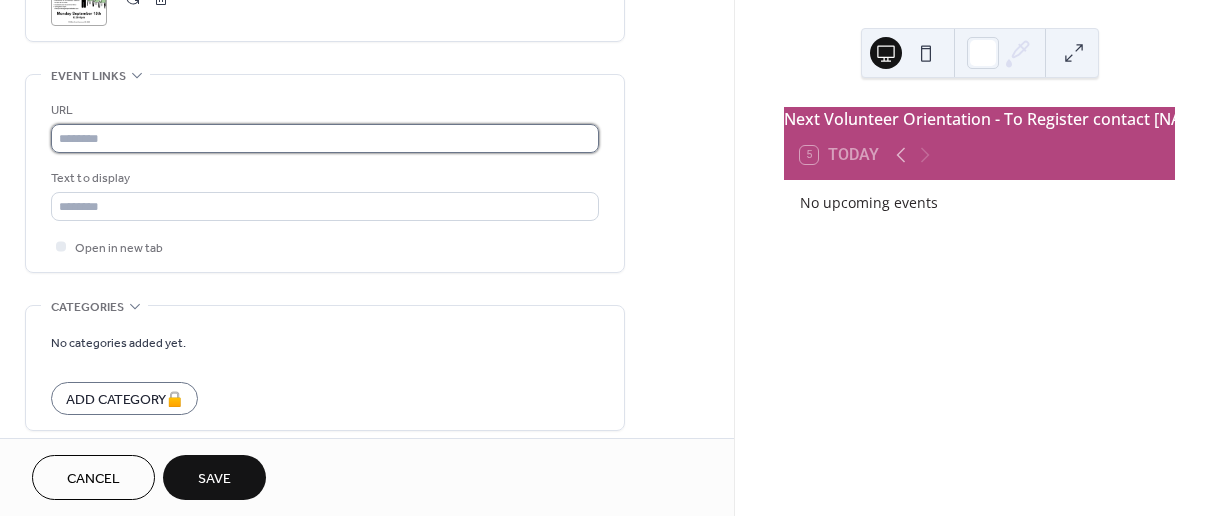 click at bounding box center (325, 138) 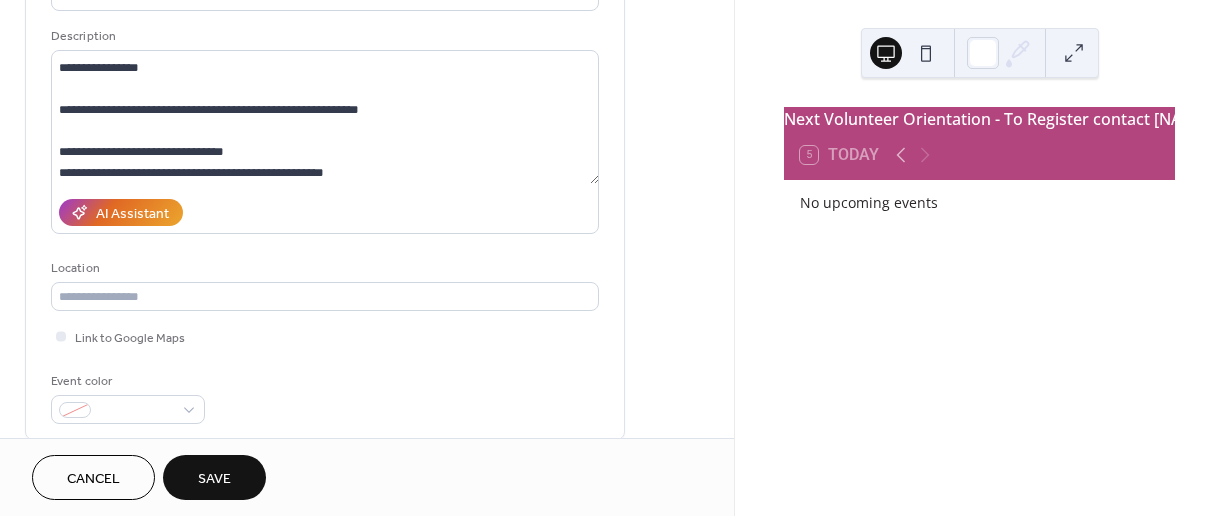 scroll, scrollTop: 177, scrollLeft: 0, axis: vertical 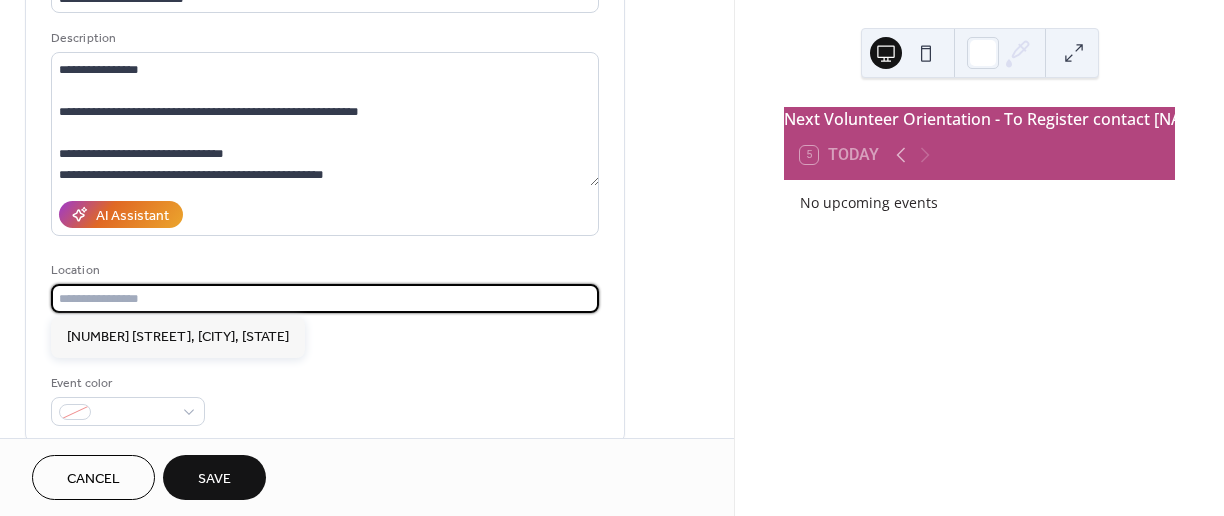 click at bounding box center (325, 298) 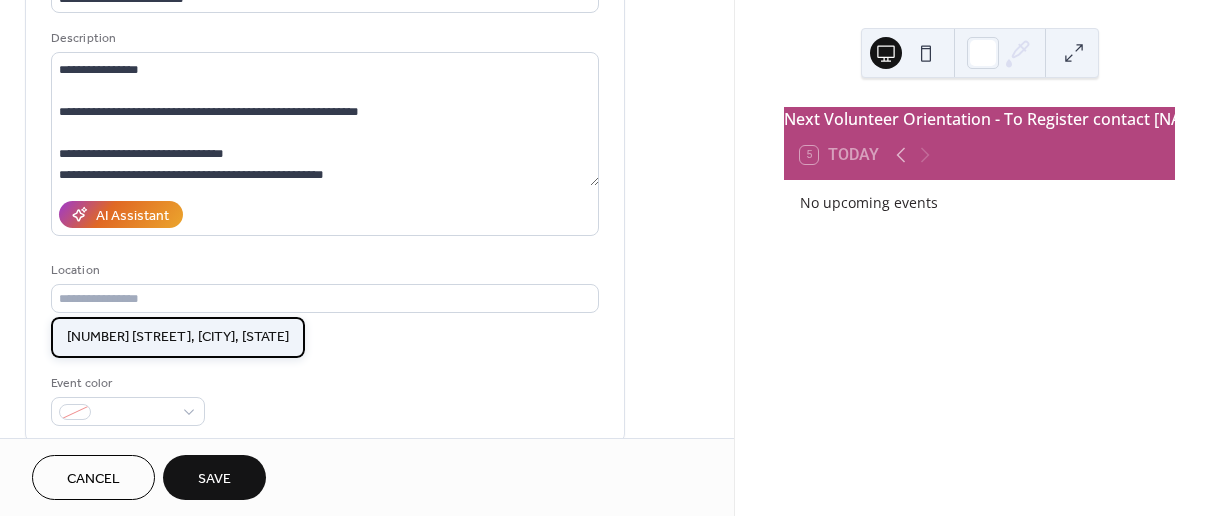 click on "1108 Main Street, Vancouver, WA" at bounding box center [178, 337] 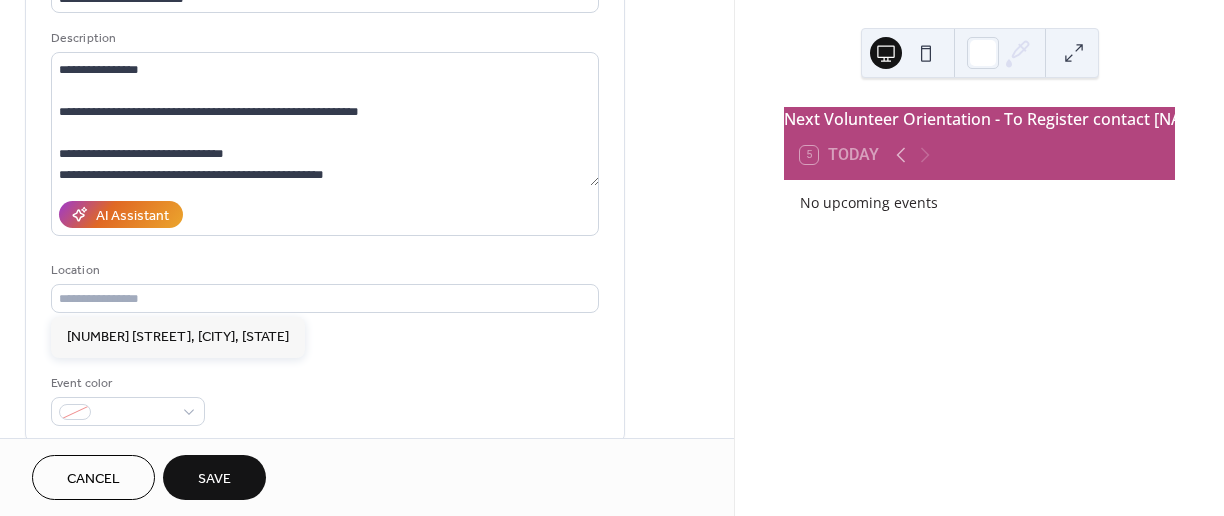 type on "**********" 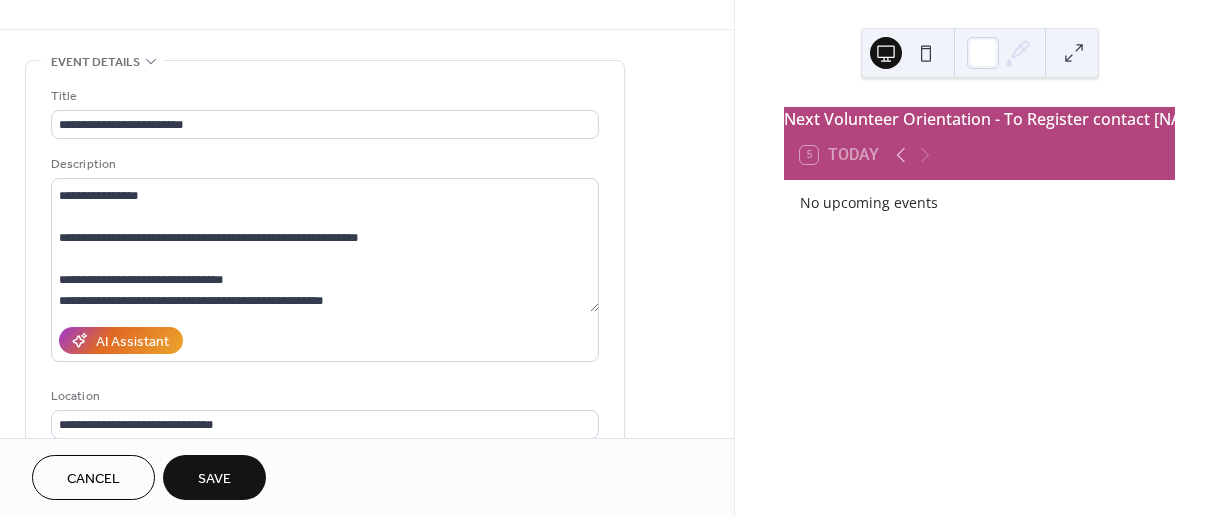 scroll, scrollTop: 47, scrollLeft: 0, axis: vertical 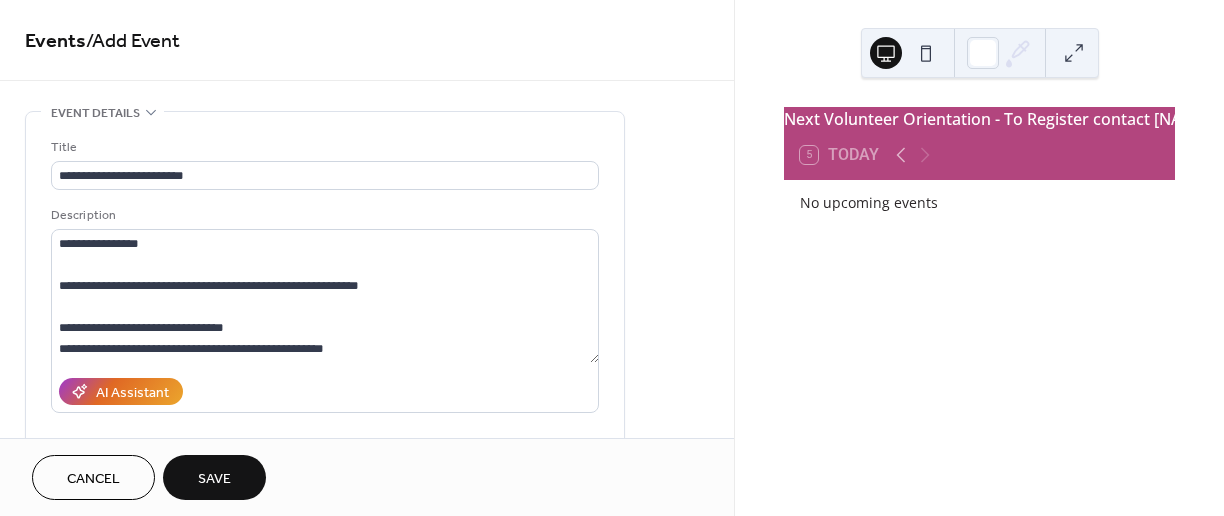 click on "Save" at bounding box center [214, 477] 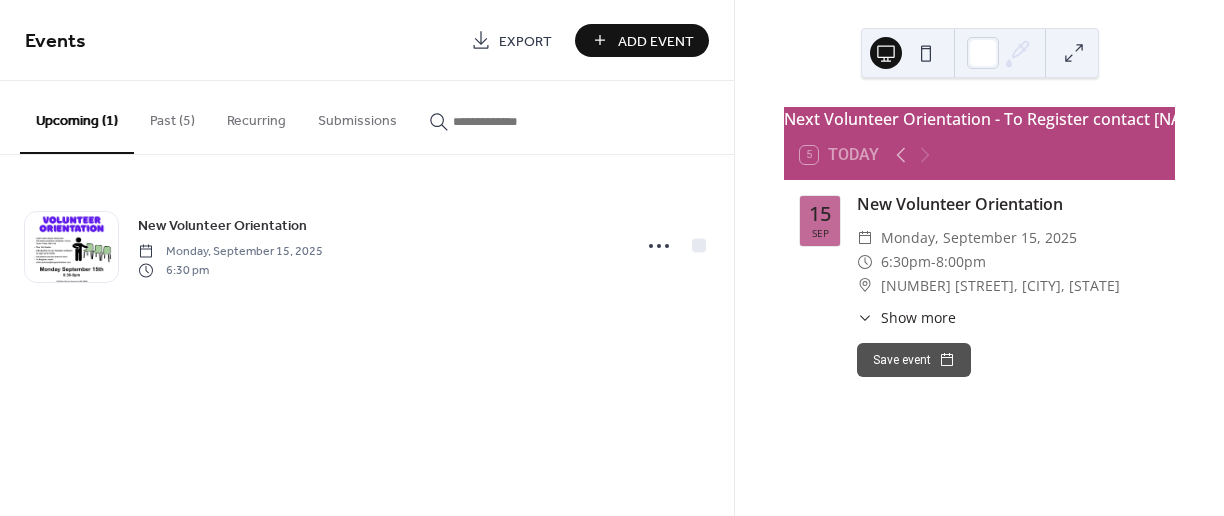 click on "Add Event" at bounding box center [656, 41] 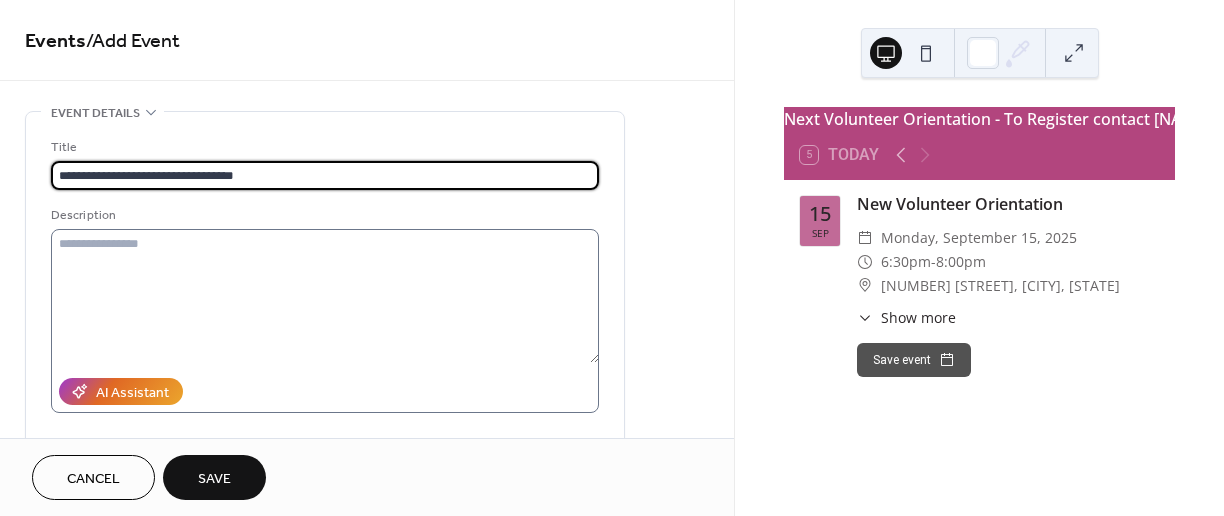 type on "**********" 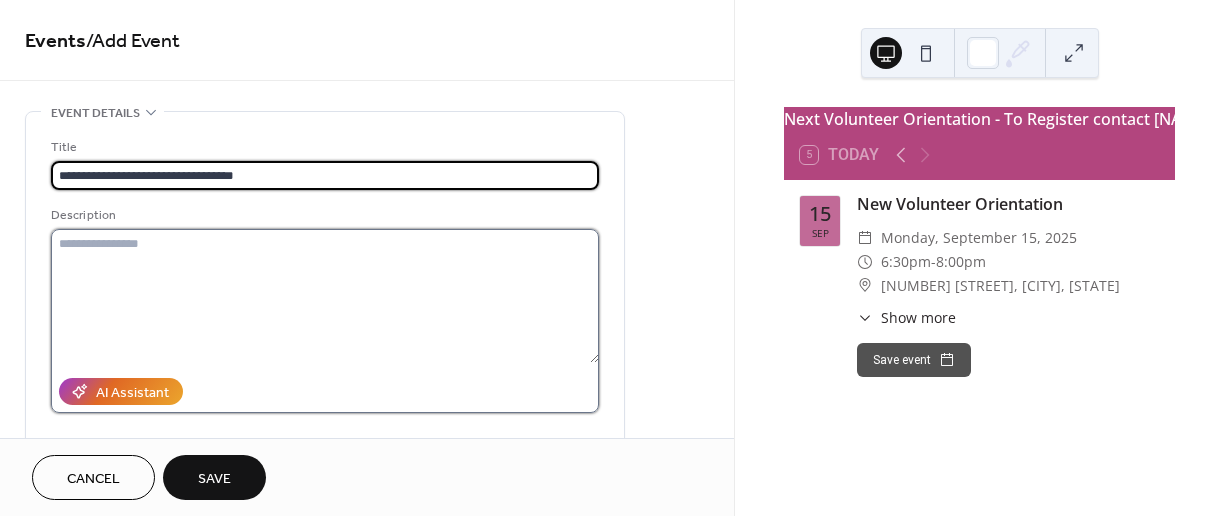 click at bounding box center [325, 296] 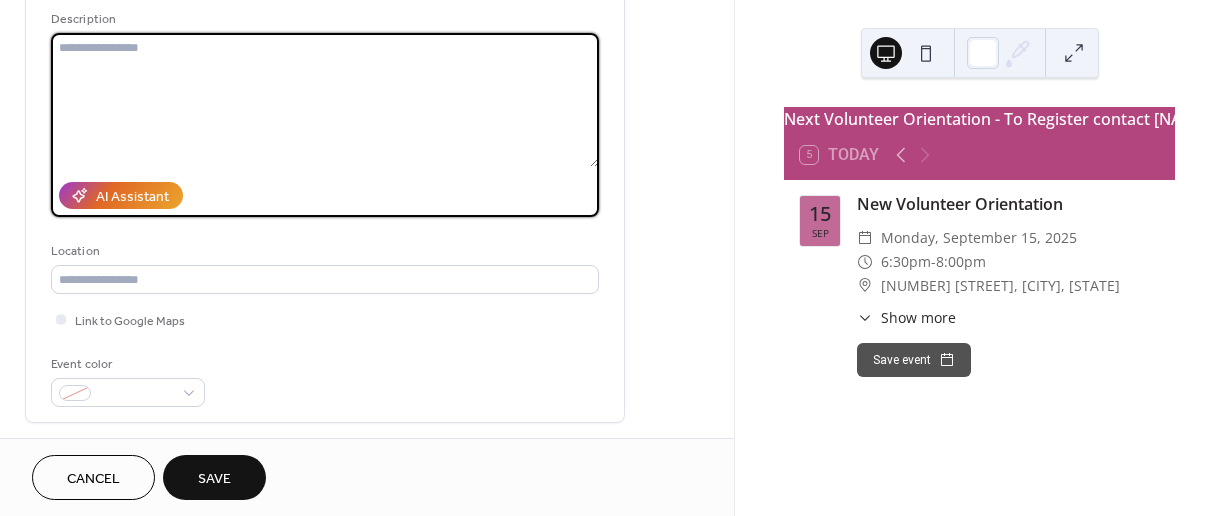 scroll, scrollTop: 200, scrollLeft: 0, axis: vertical 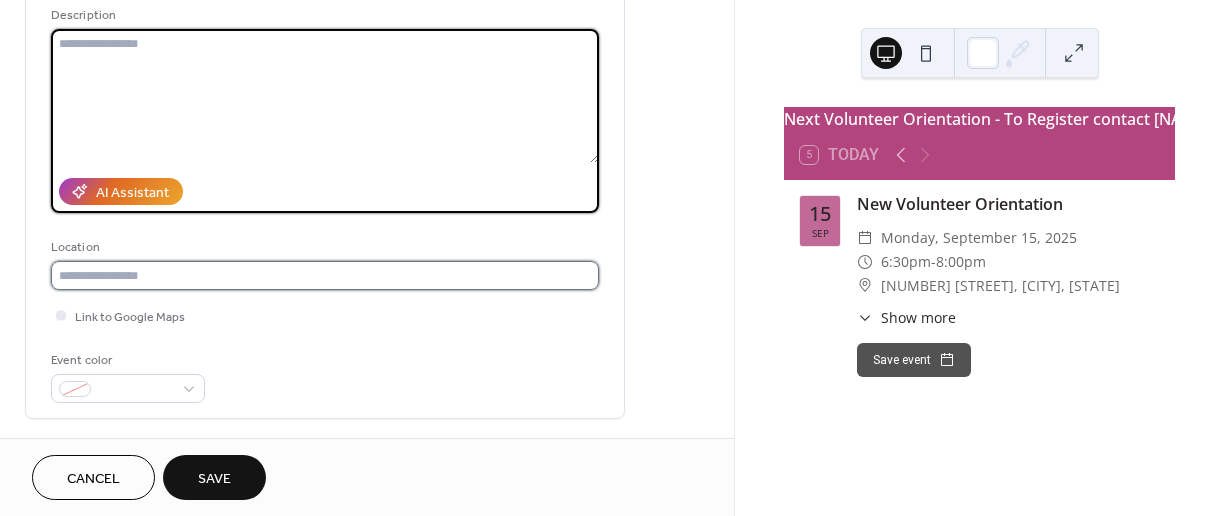 click at bounding box center (325, 275) 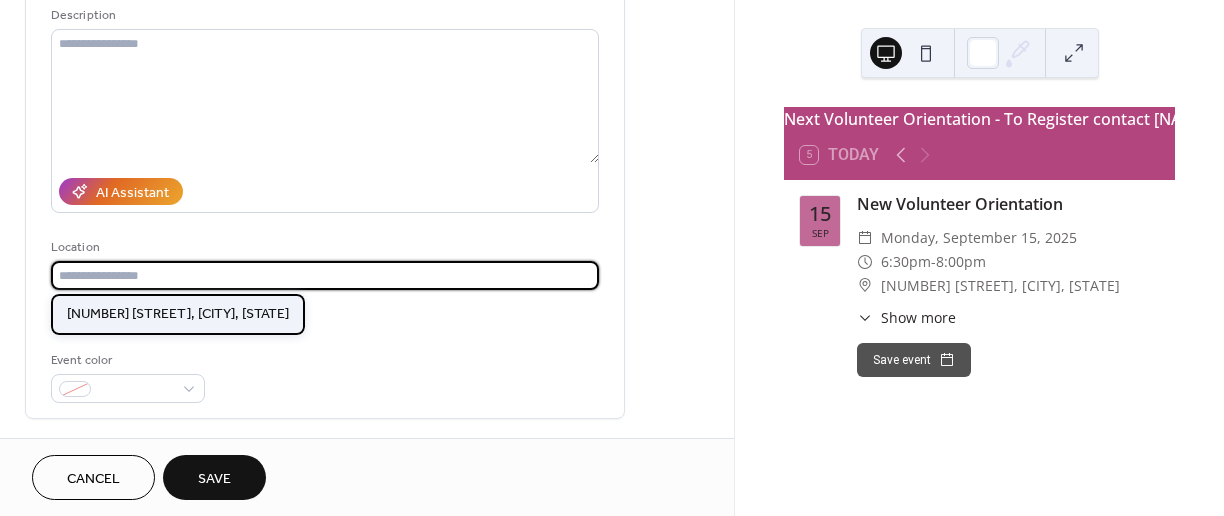 click on "1108 Main Street, Vancouver, WA" at bounding box center (178, 314) 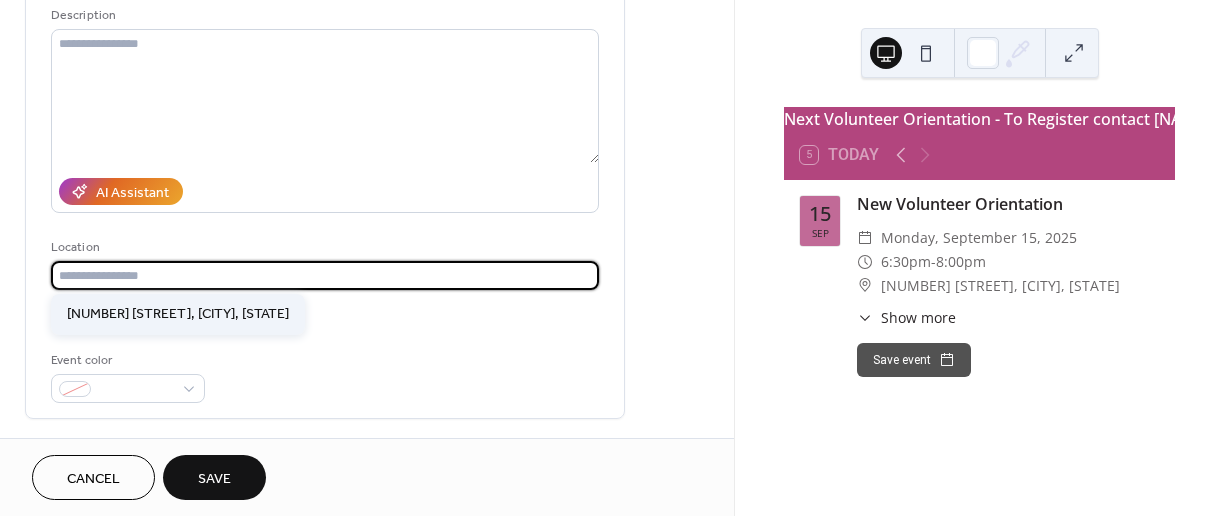 type on "**********" 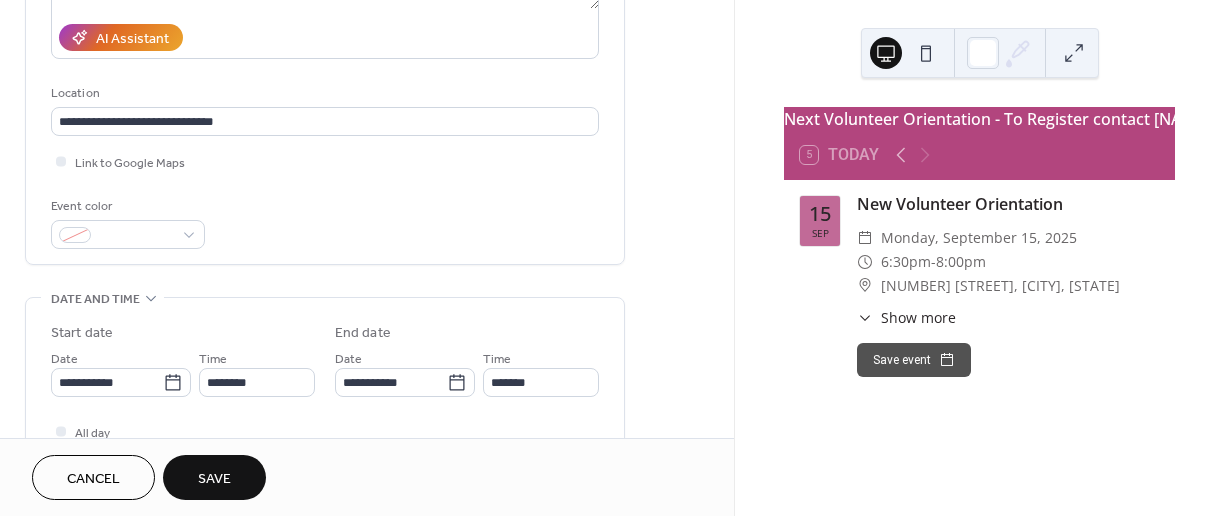 scroll, scrollTop: 383, scrollLeft: 0, axis: vertical 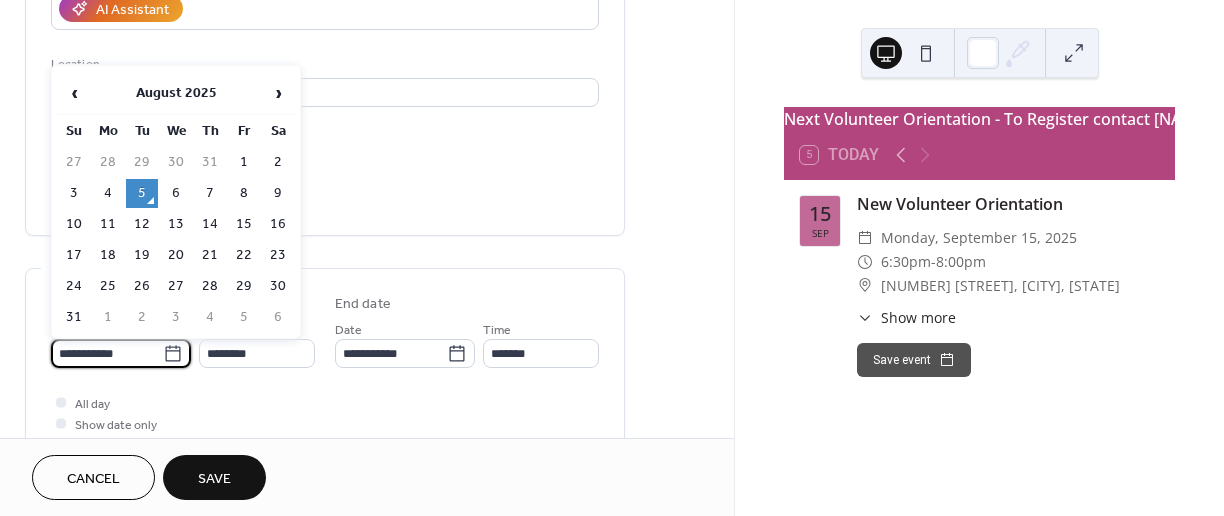click on "**********" at bounding box center [107, 353] 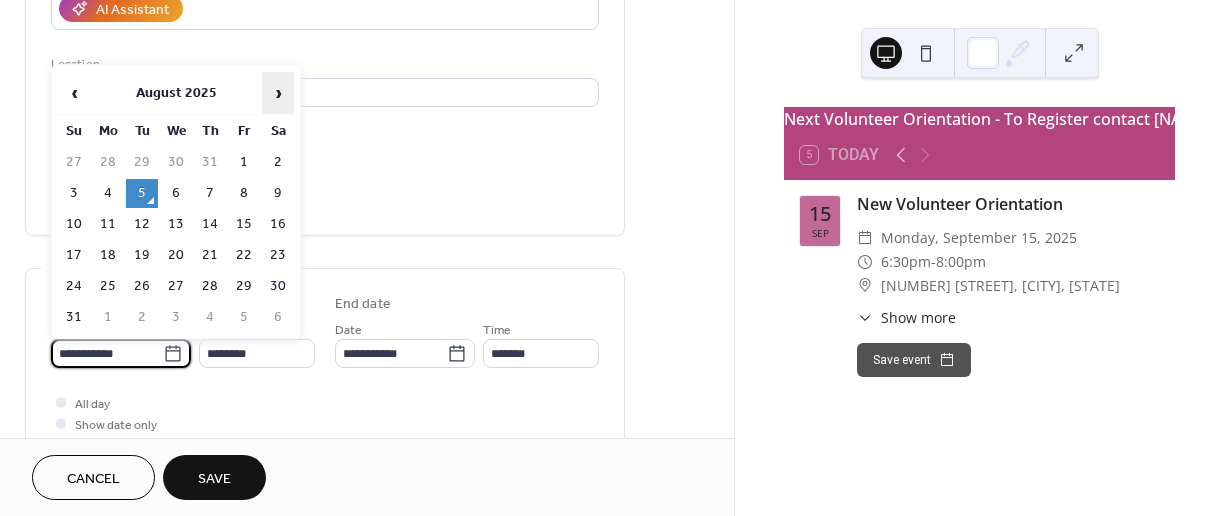 click on "›" at bounding box center (278, 93) 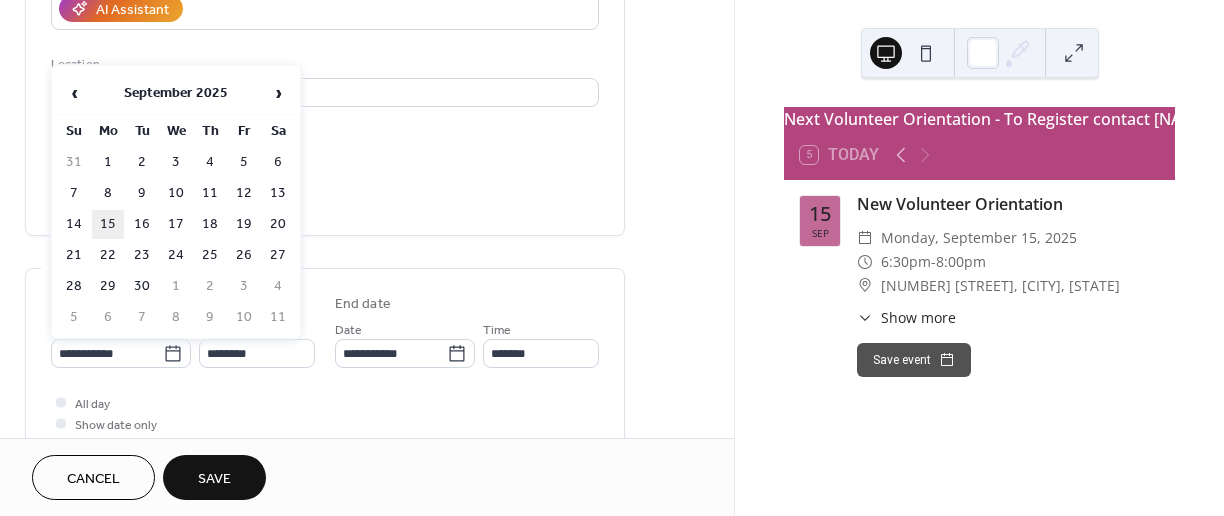 click on "15" at bounding box center [108, 224] 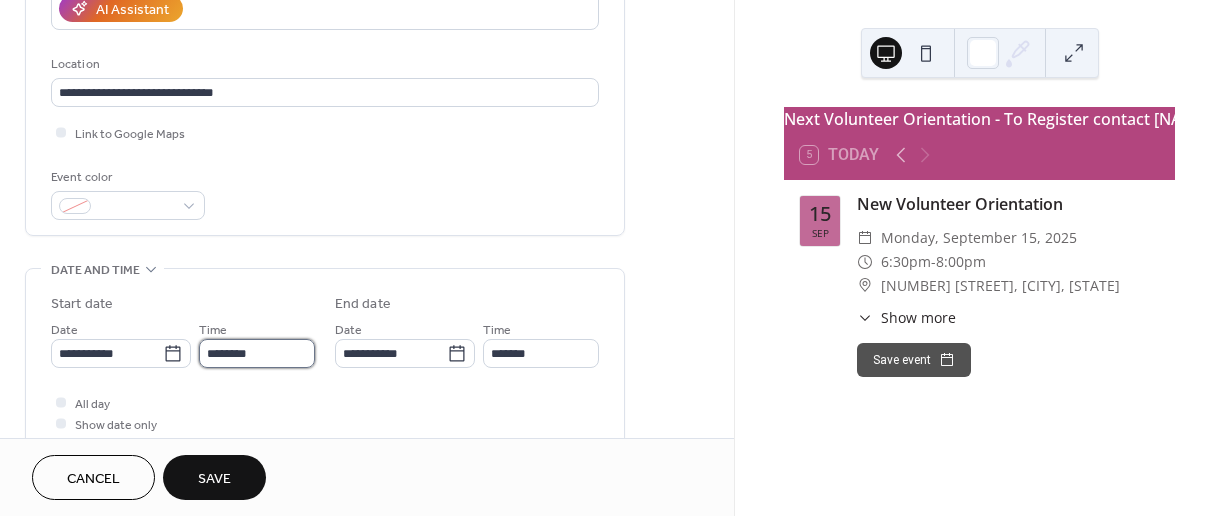 click on "********" at bounding box center [257, 353] 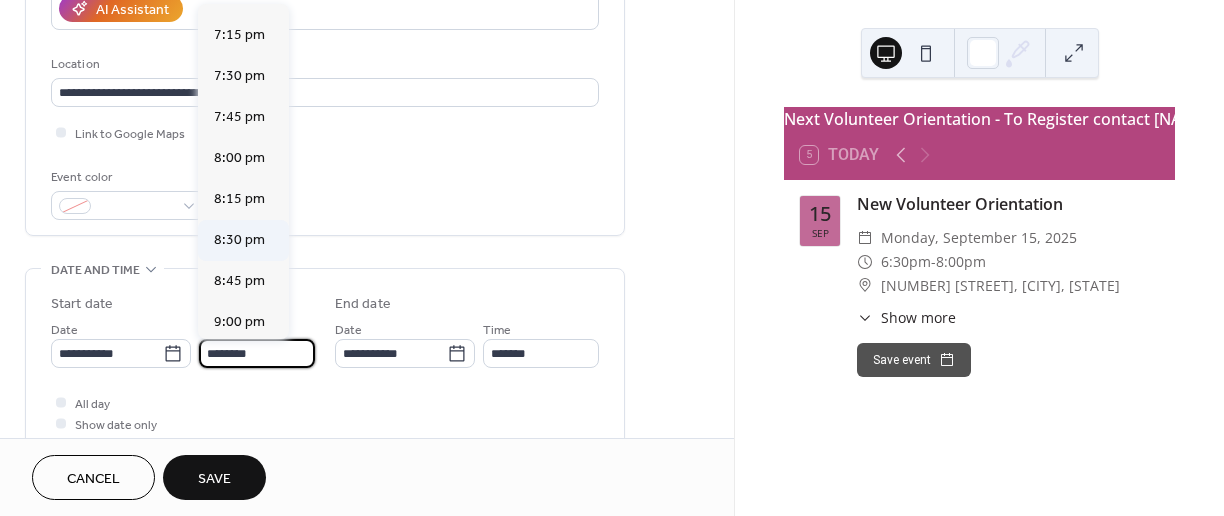 scroll, scrollTop: 3160, scrollLeft: 0, axis: vertical 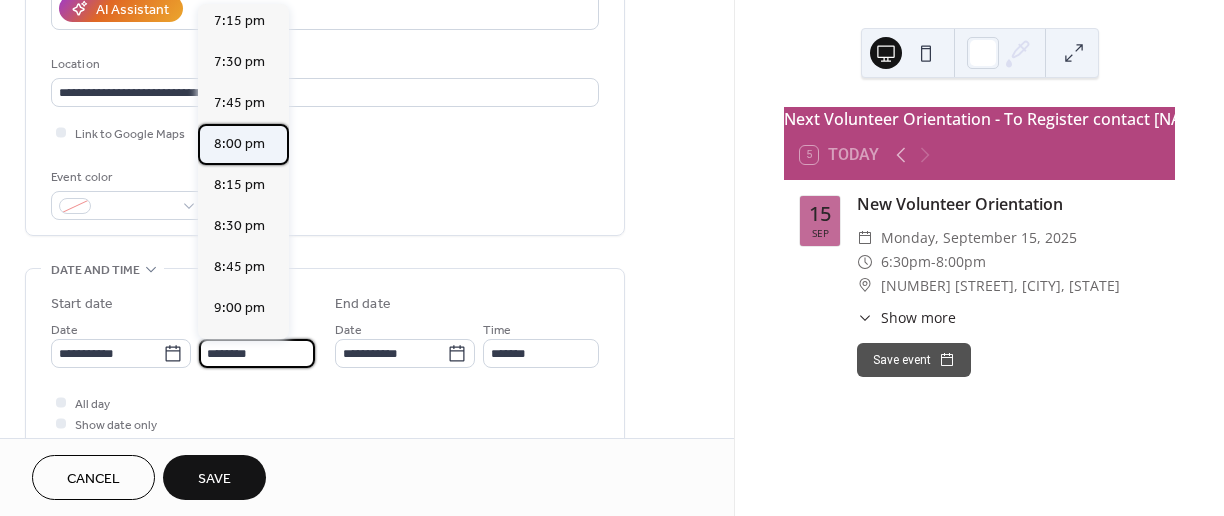 click on "8:00 pm" at bounding box center [239, 144] 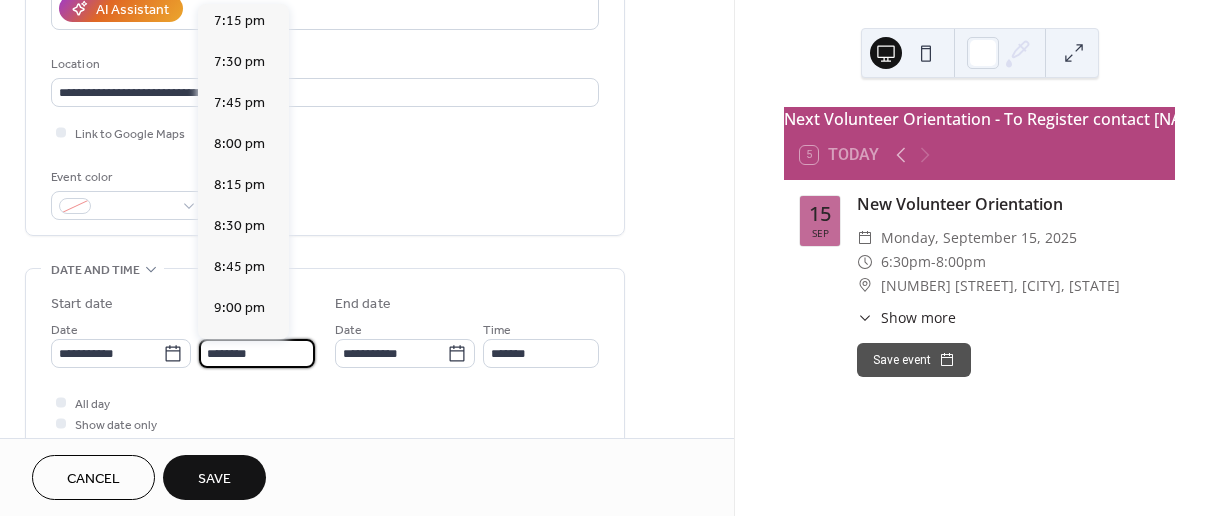 type on "*******" 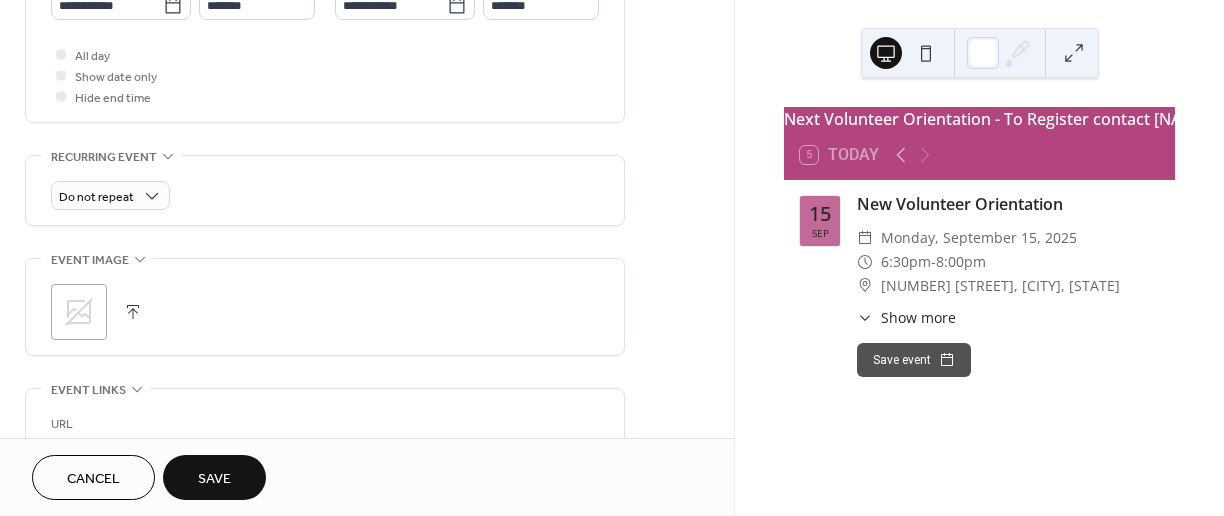 scroll, scrollTop: 732, scrollLeft: 0, axis: vertical 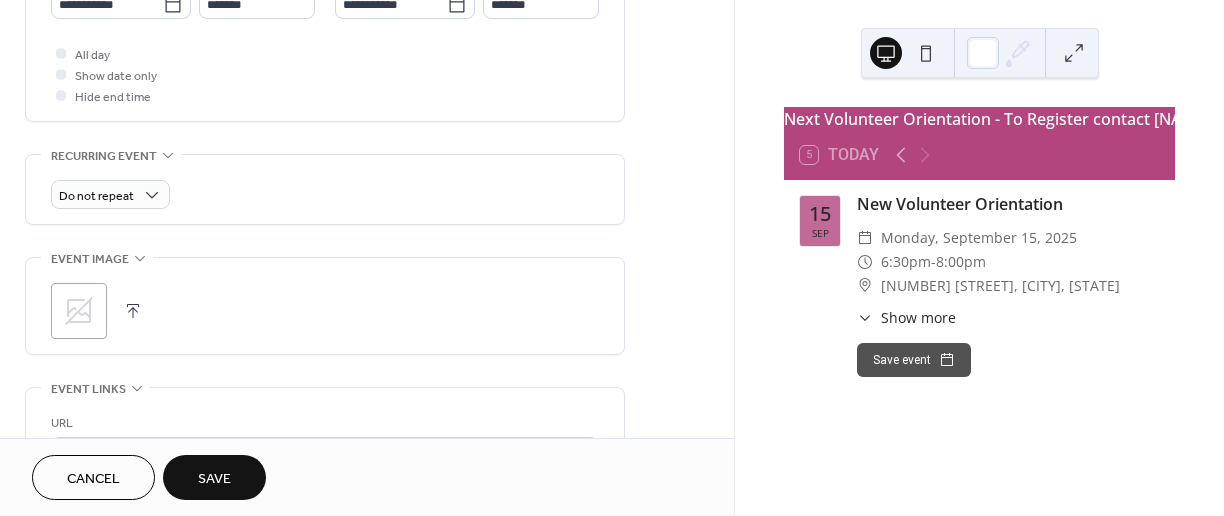 click at bounding box center (133, 311) 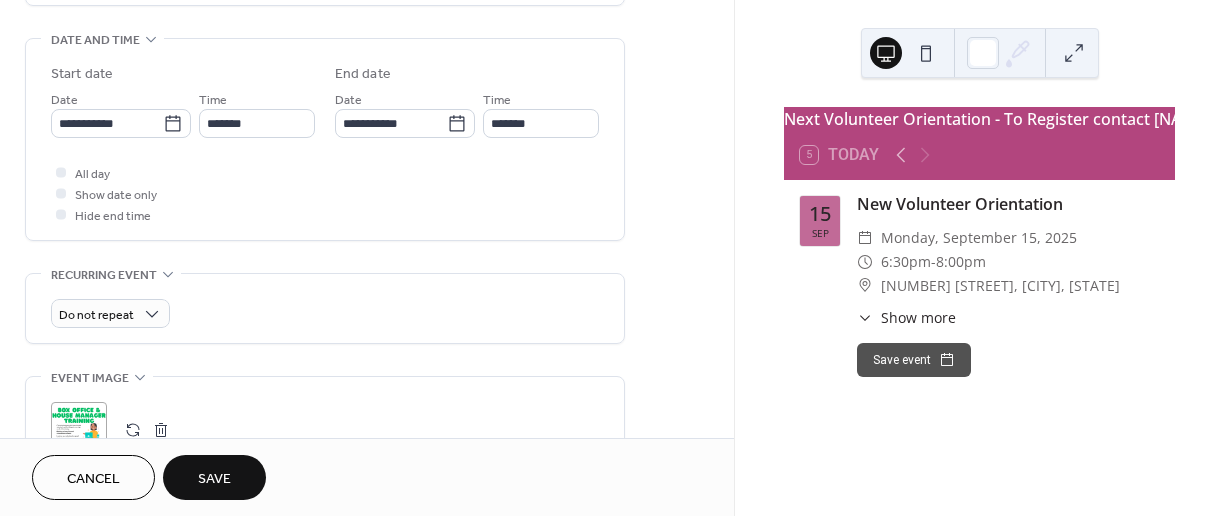 scroll, scrollTop: 0, scrollLeft: 0, axis: both 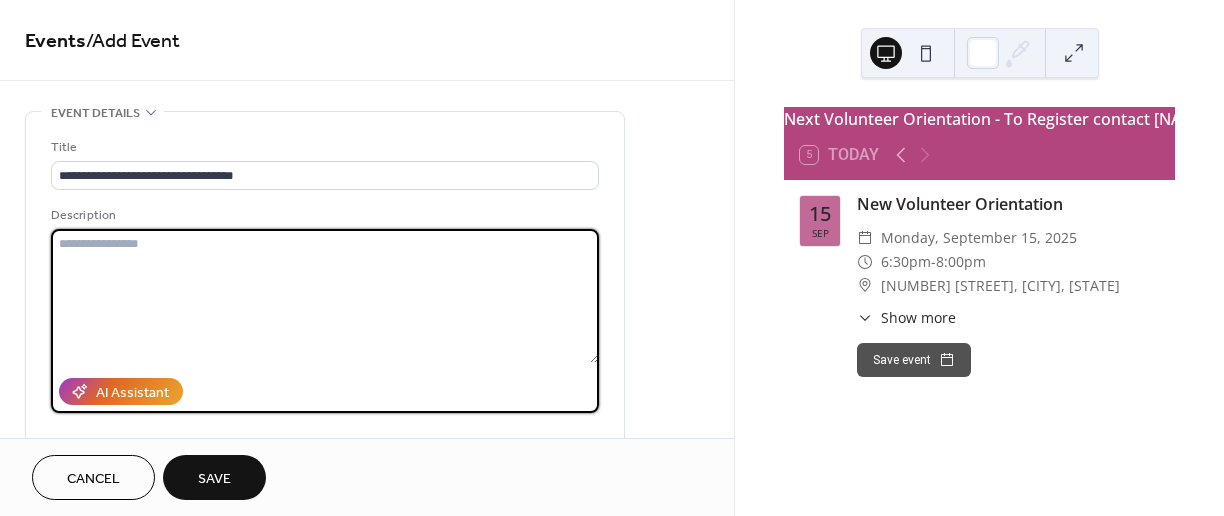 click at bounding box center (325, 296) 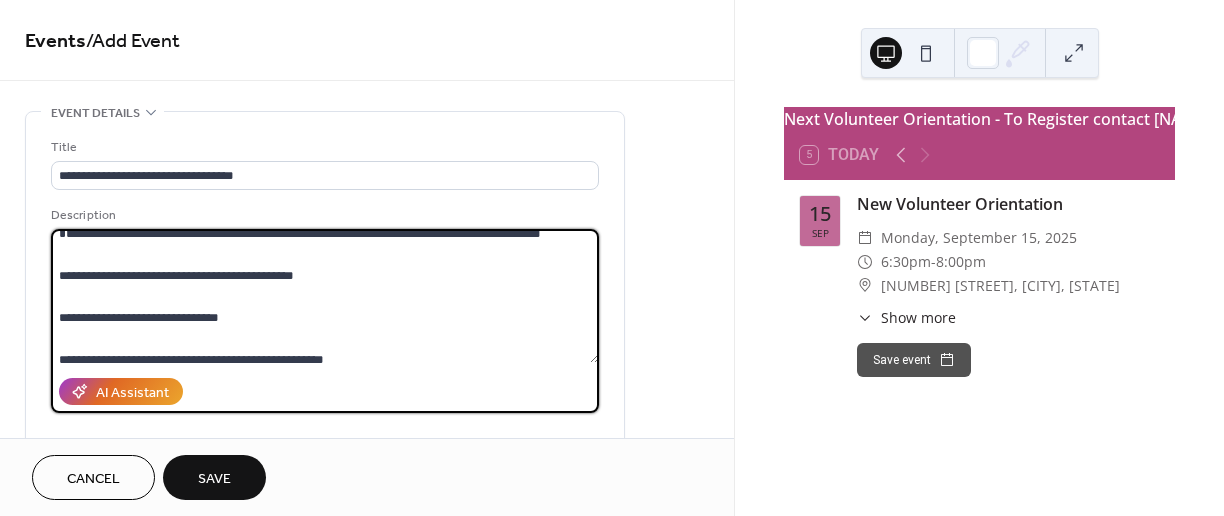 scroll, scrollTop: 0, scrollLeft: 0, axis: both 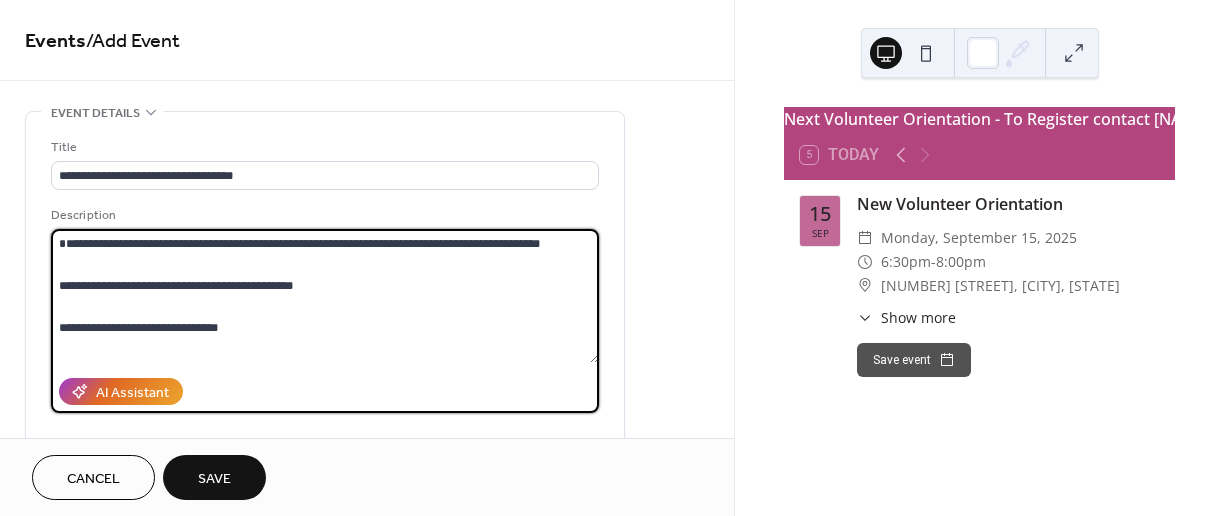 click on "**********" at bounding box center (325, 296) 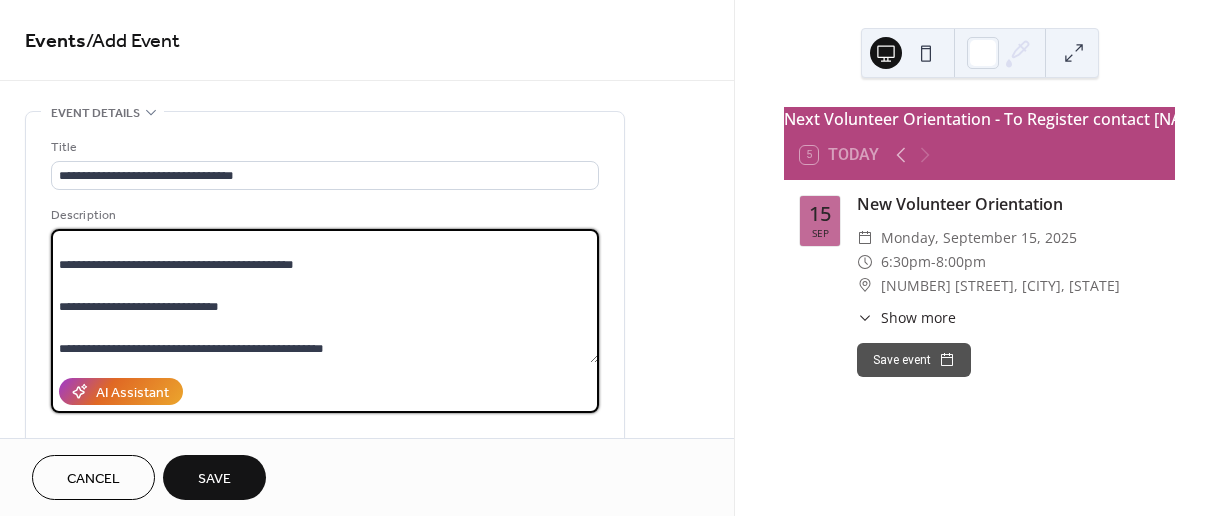 scroll, scrollTop: 42, scrollLeft: 0, axis: vertical 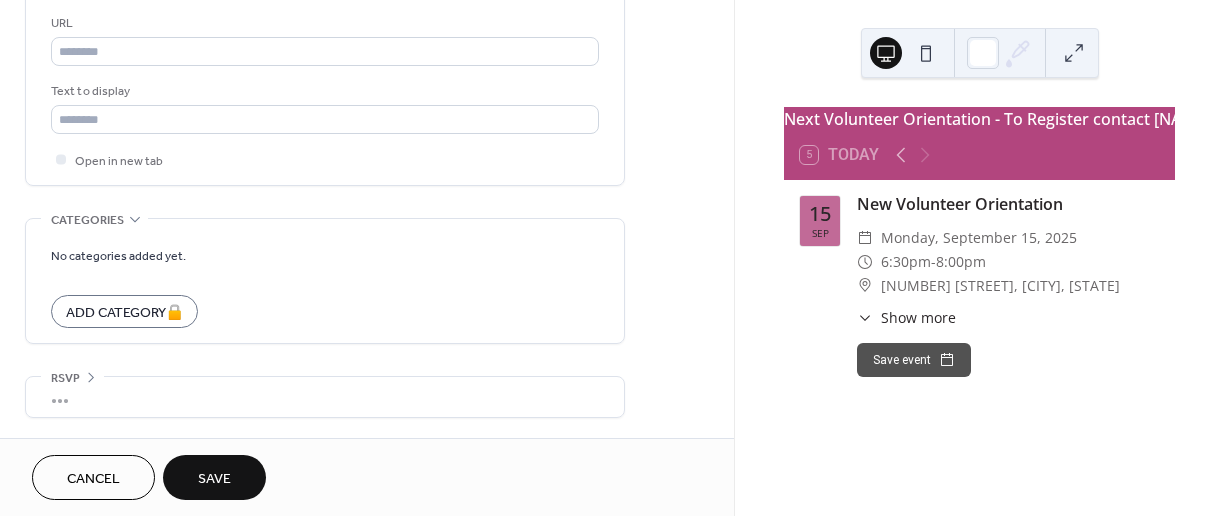 type on "**********" 